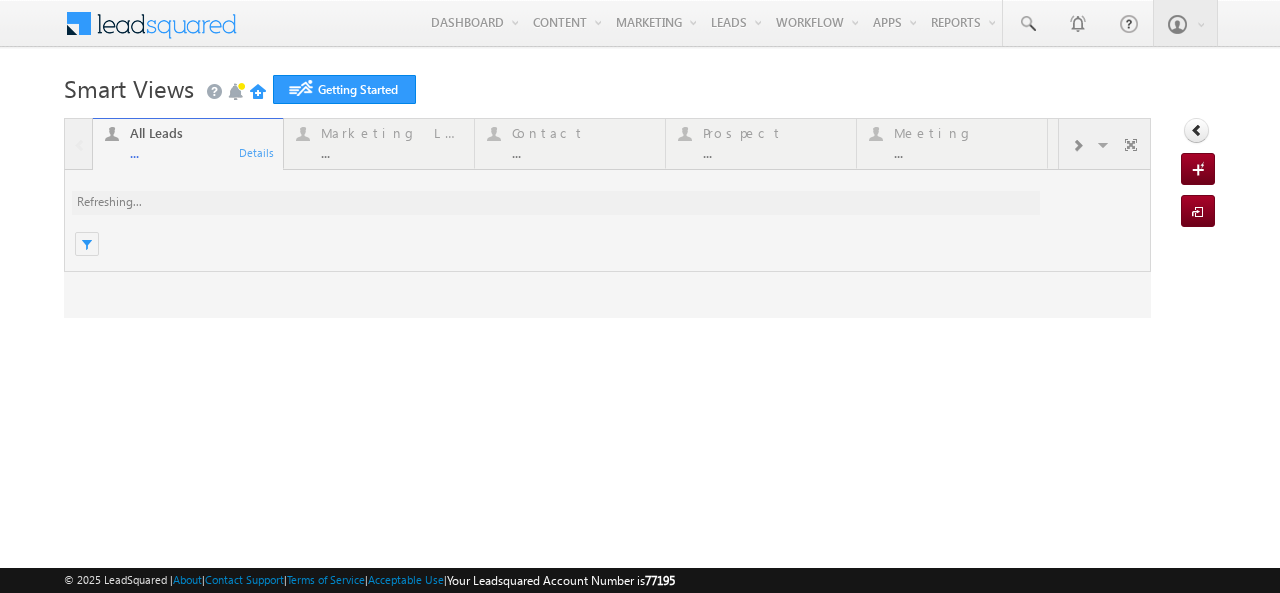 scroll, scrollTop: 0, scrollLeft: 0, axis: both 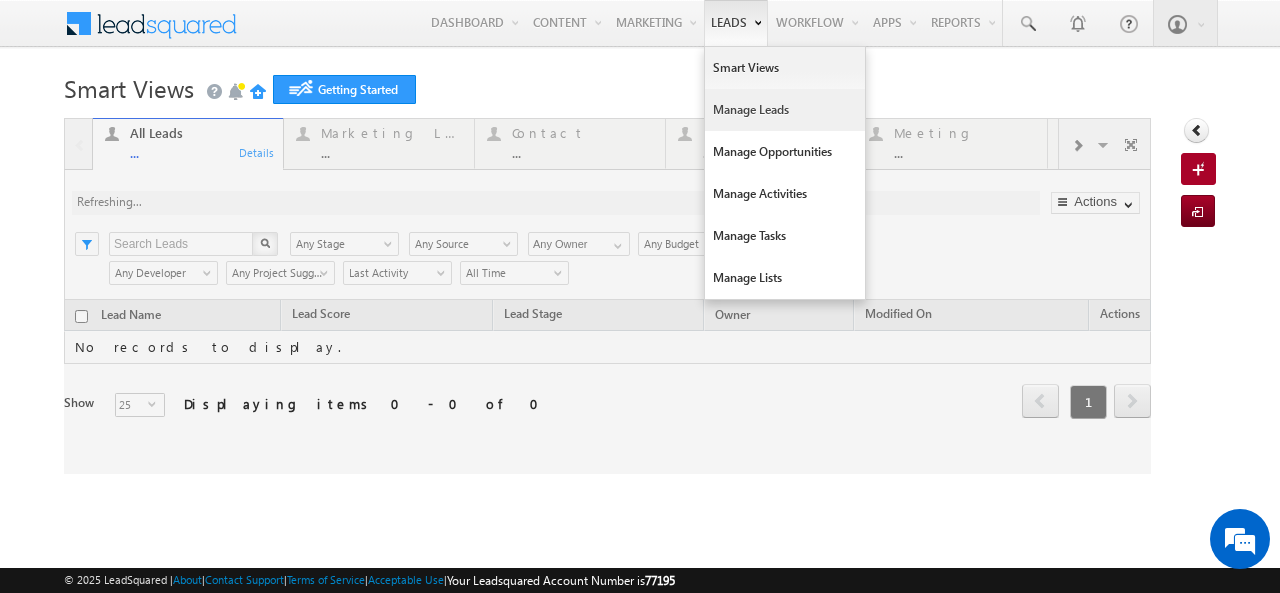 click on "Manage Leads" at bounding box center (785, 110) 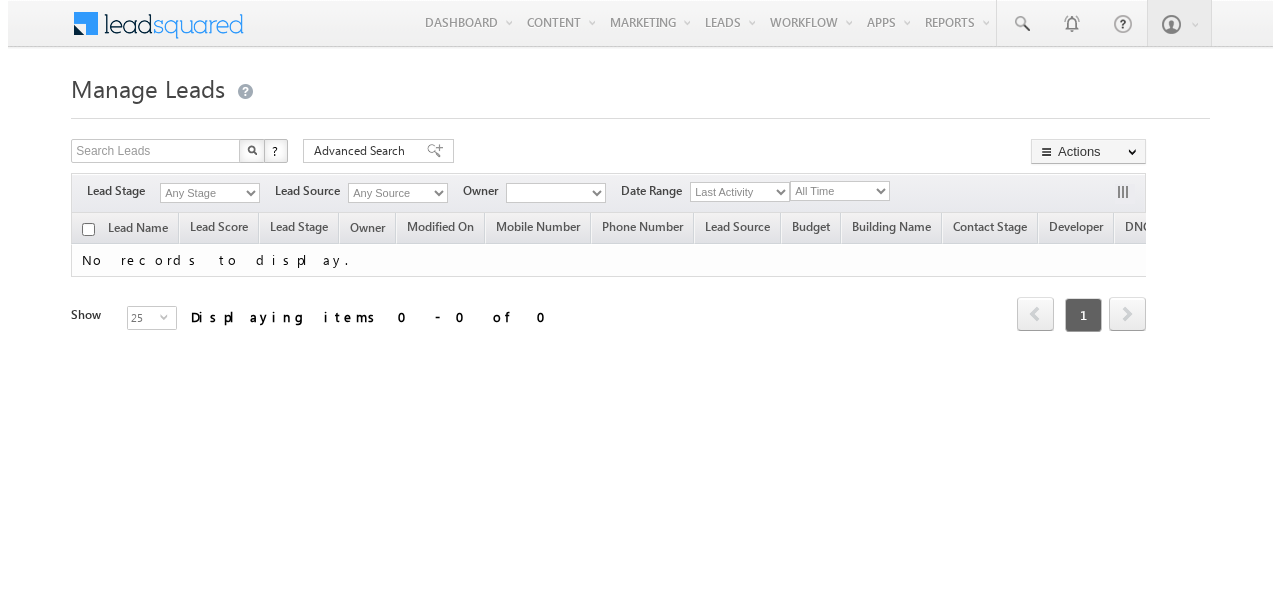 scroll, scrollTop: 0, scrollLeft: 0, axis: both 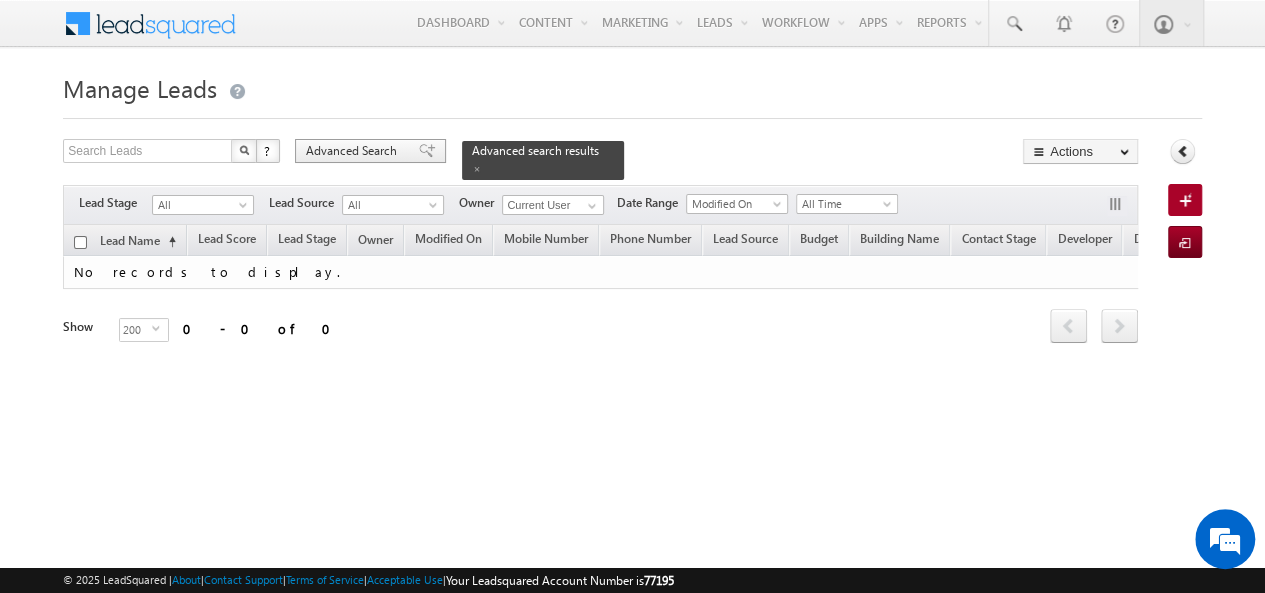 click on "Advanced Search" at bounding box center (354, 151) 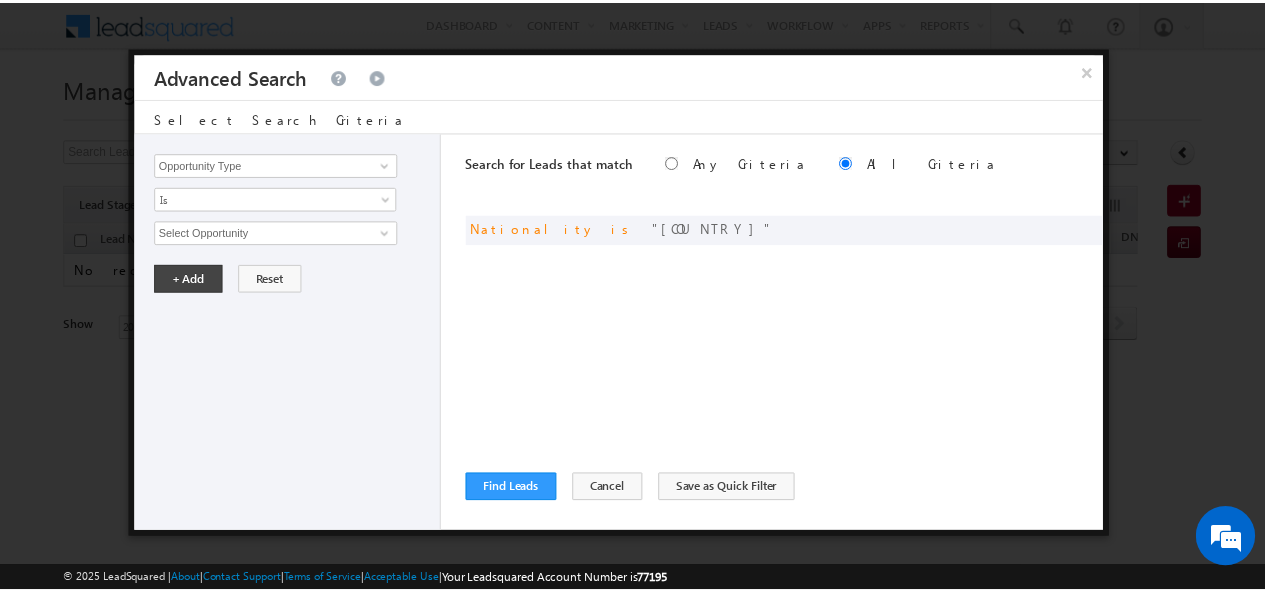 scroll, scrollTop: 0, scrollLeft: 0, axis: both 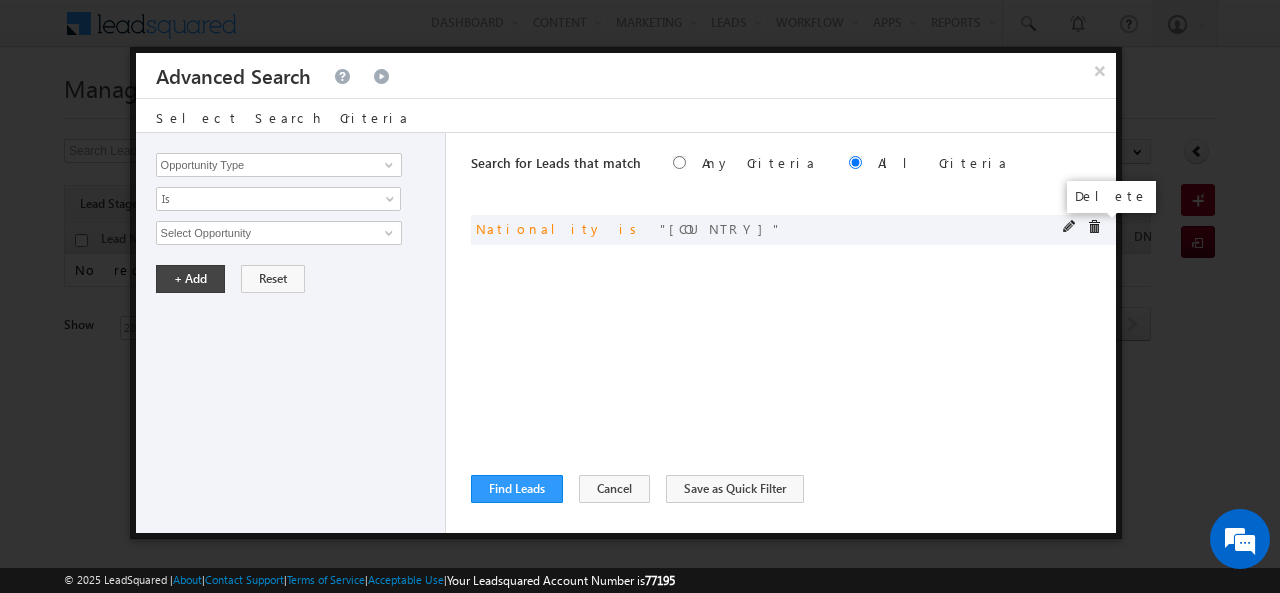 click at bounding box center (1094, 227) 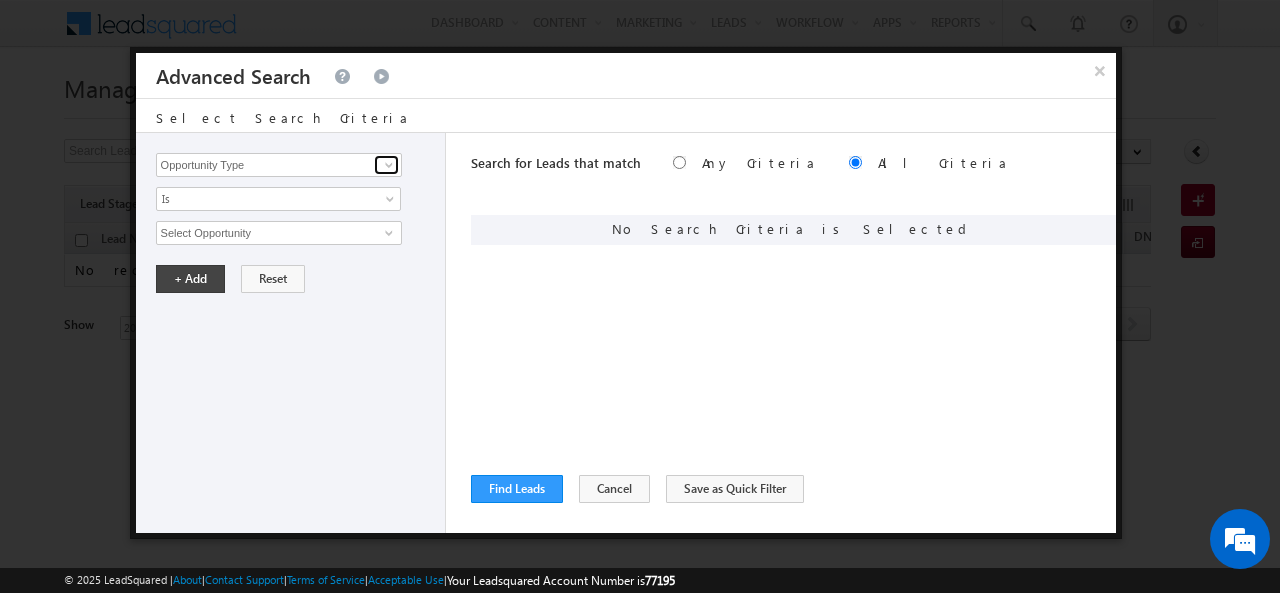 click at bounding box center [389, 165] 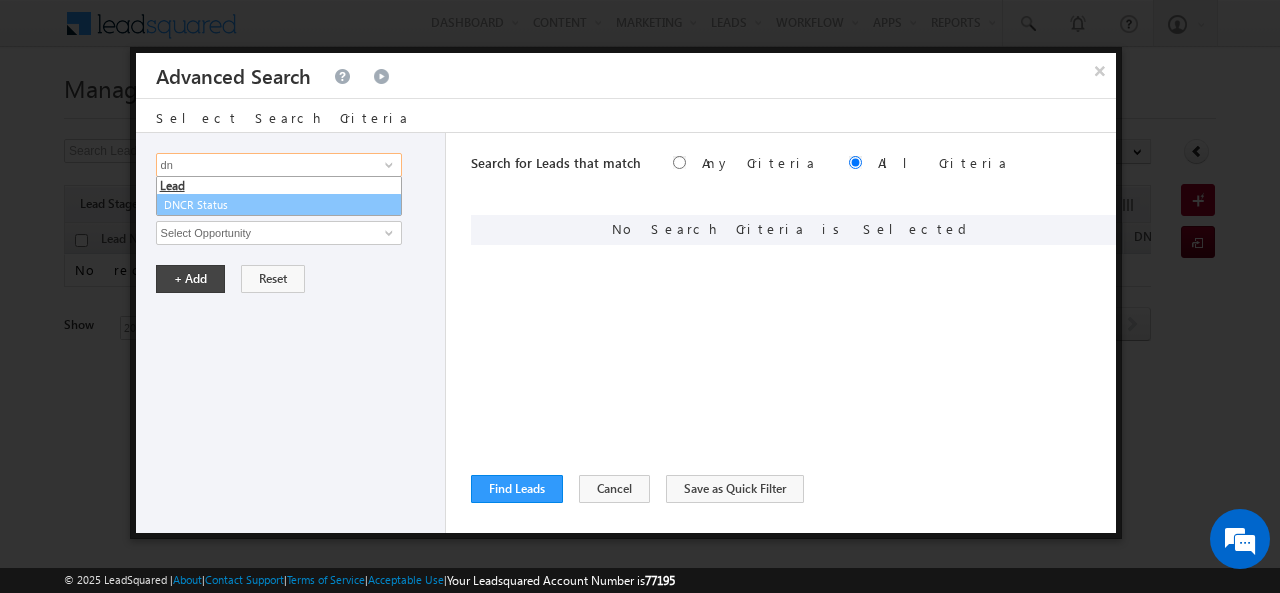 click on "DNCR Status" at bounding box center [279, 205] 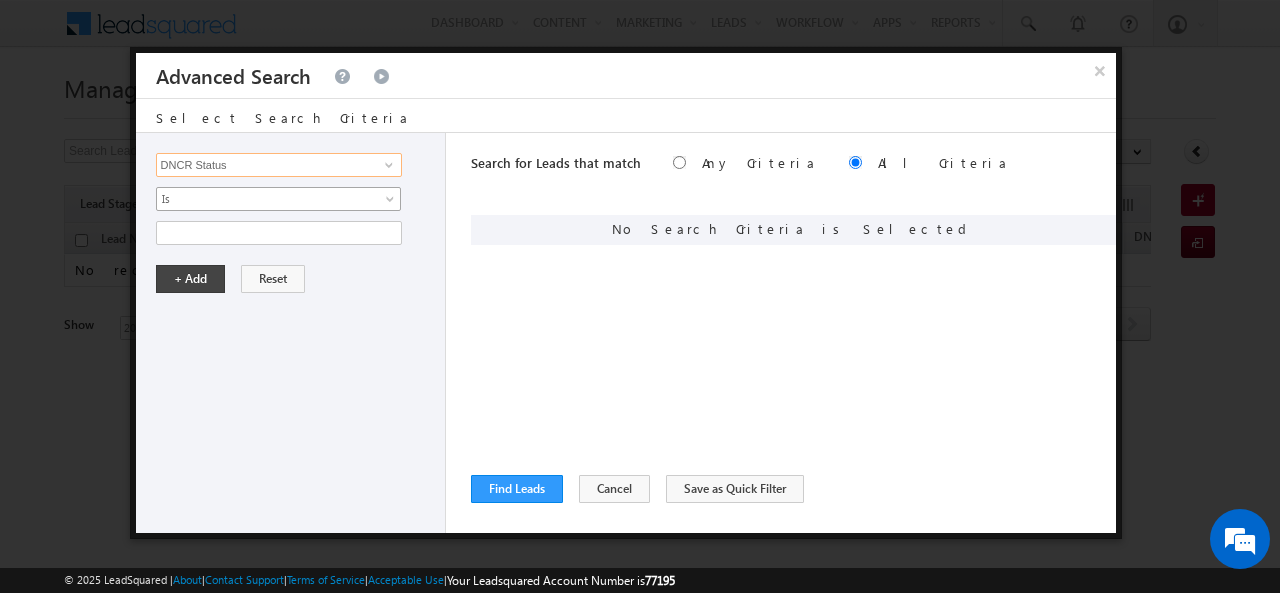 type on "DNCR Status" 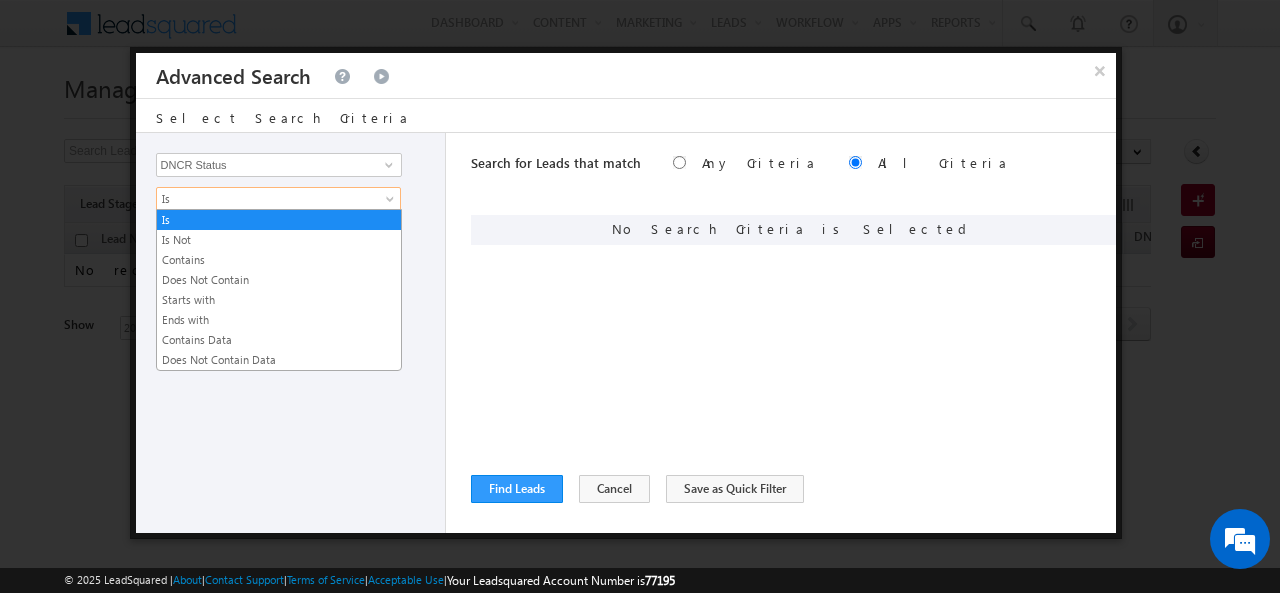click at bounding box center [392, 203] 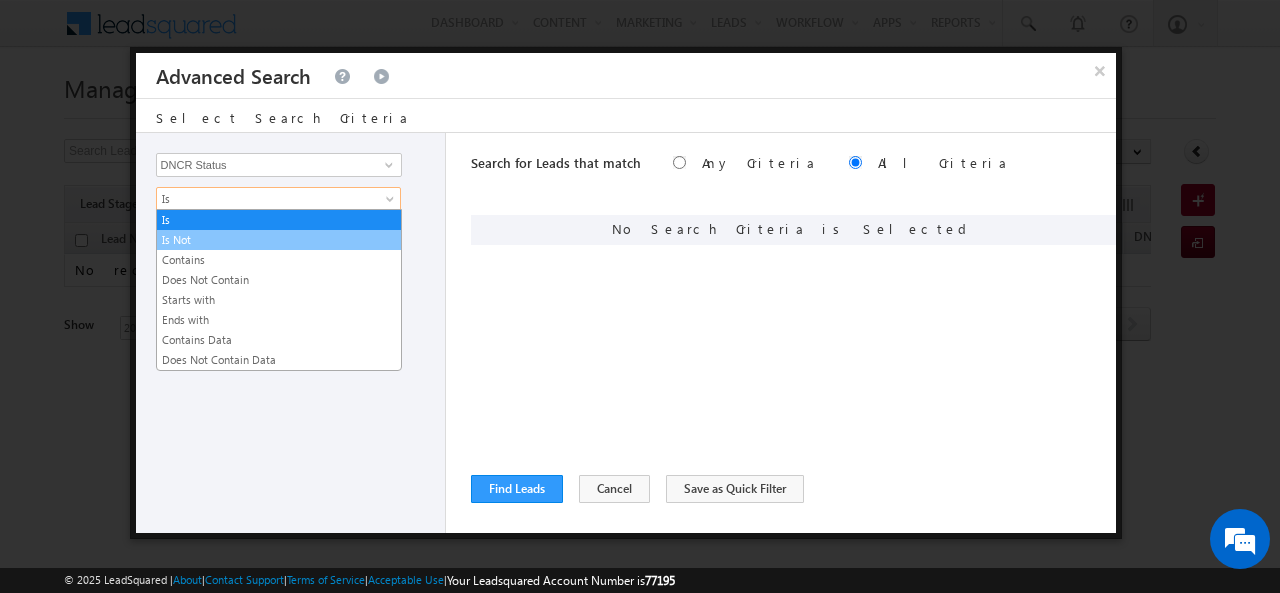 click on "Is Not" at bounding box center [279, 240] 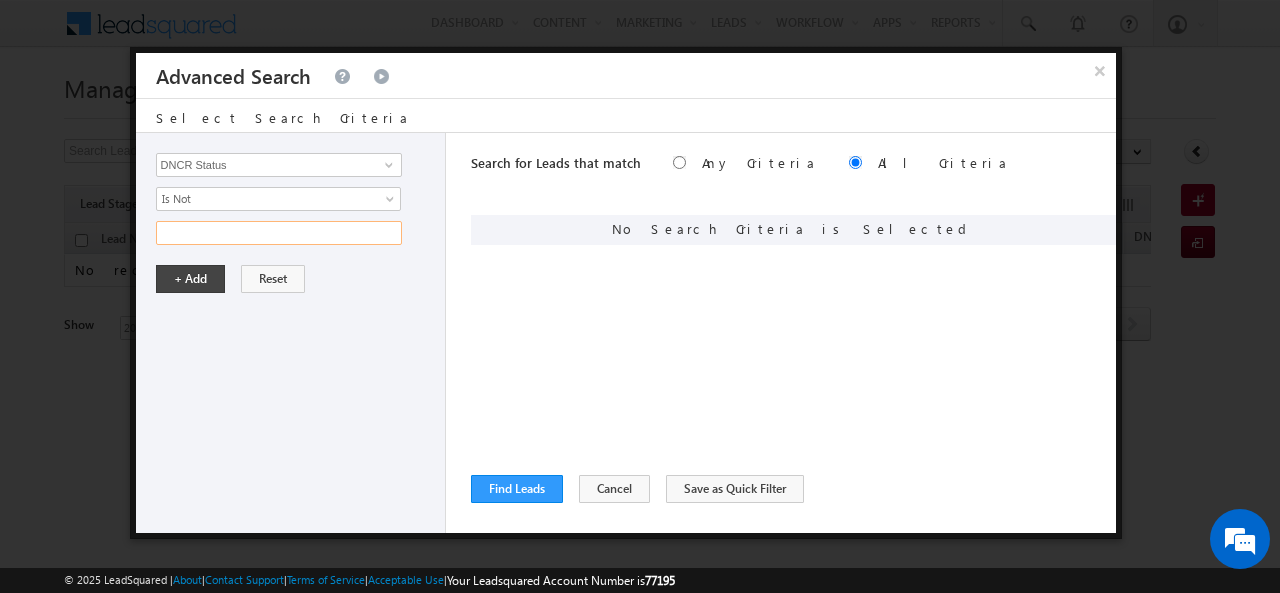 click at bounding box center (279, 233) 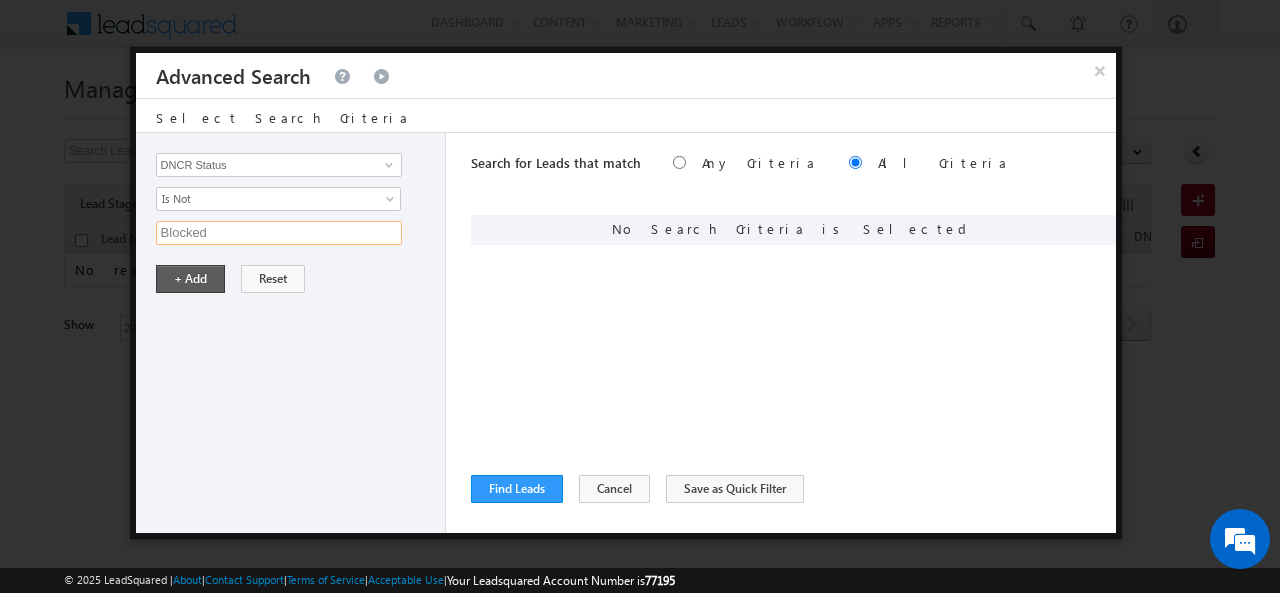 type on "Blocked" 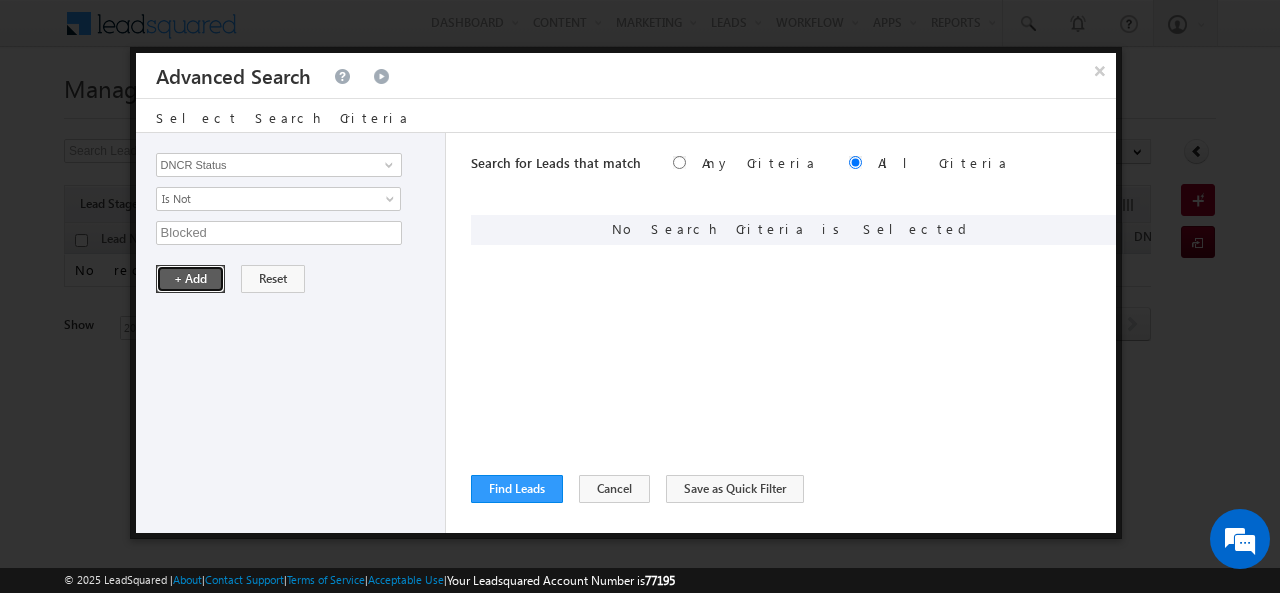 click on "+ Add" at bounding box center [190, 279] 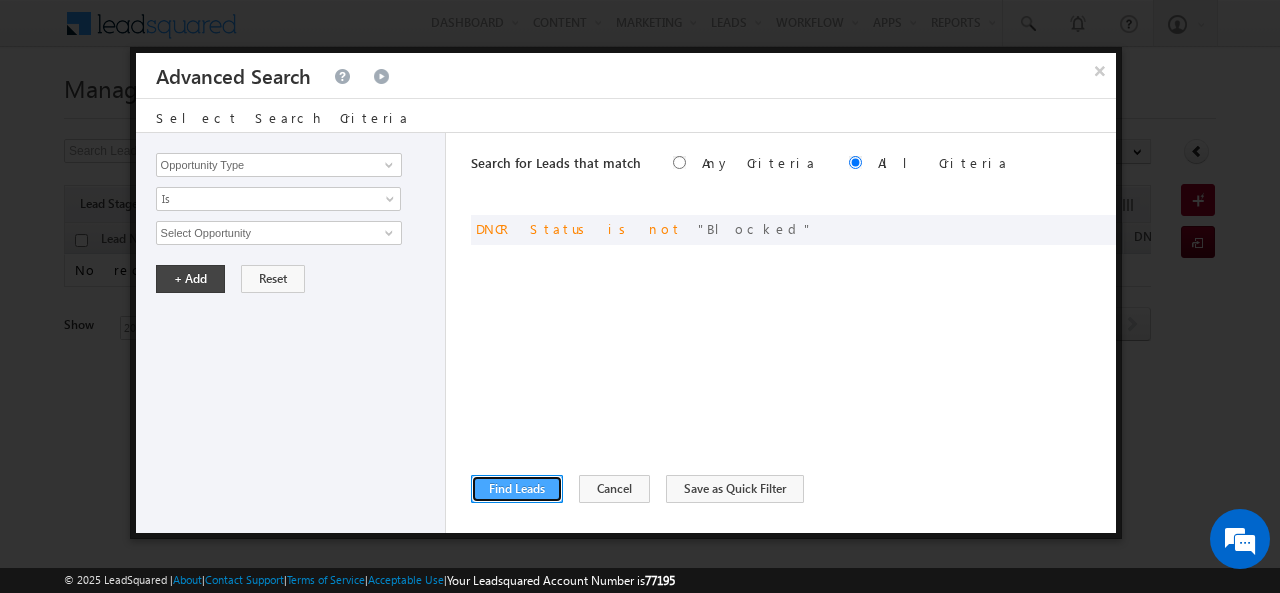 click on "Find Leads" at bounding box center [517, 489] 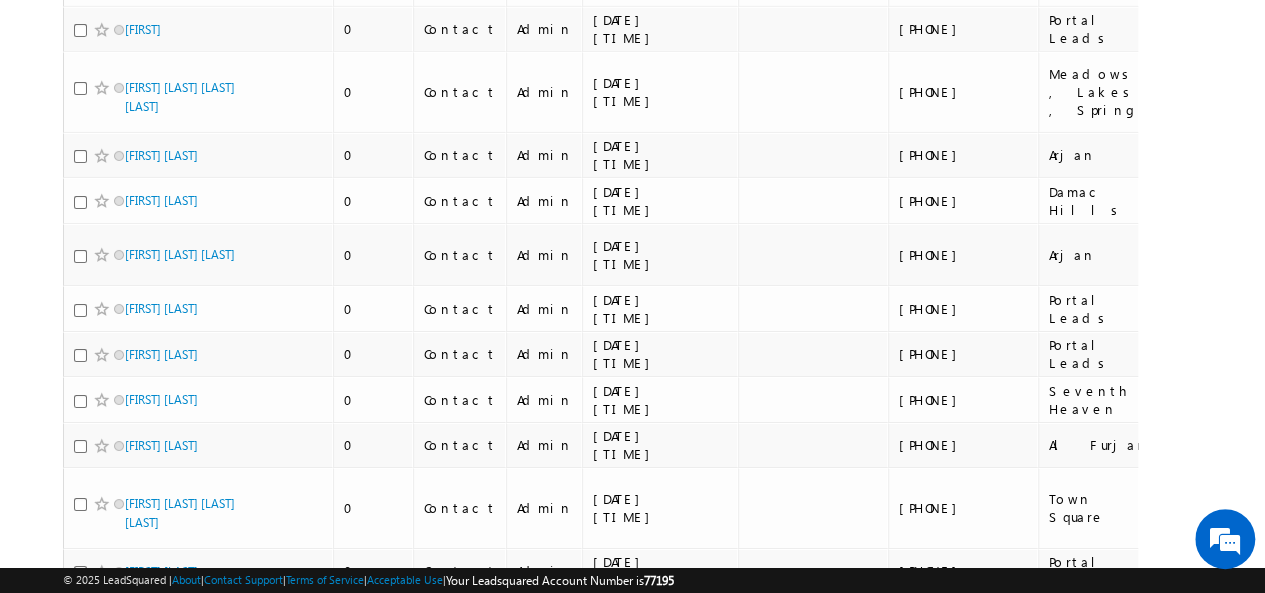 scroll, scrollTop: 11474, scrollLeft: 0, axis: vertical 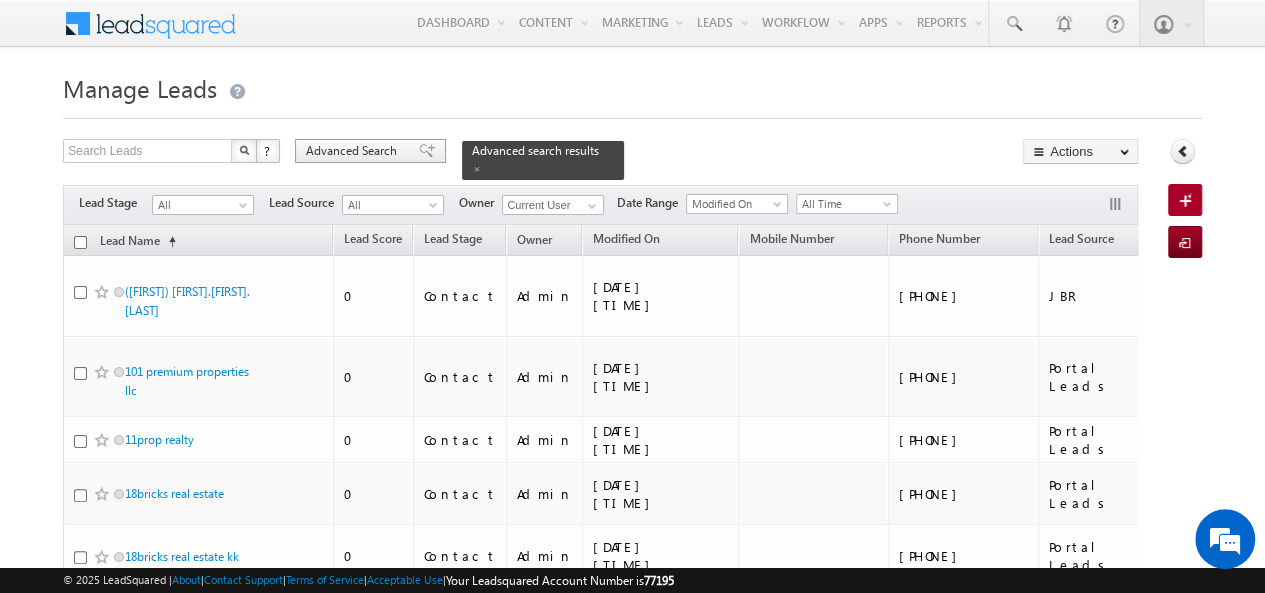 click on "Advanced Search" at bounding box center [354, 151] 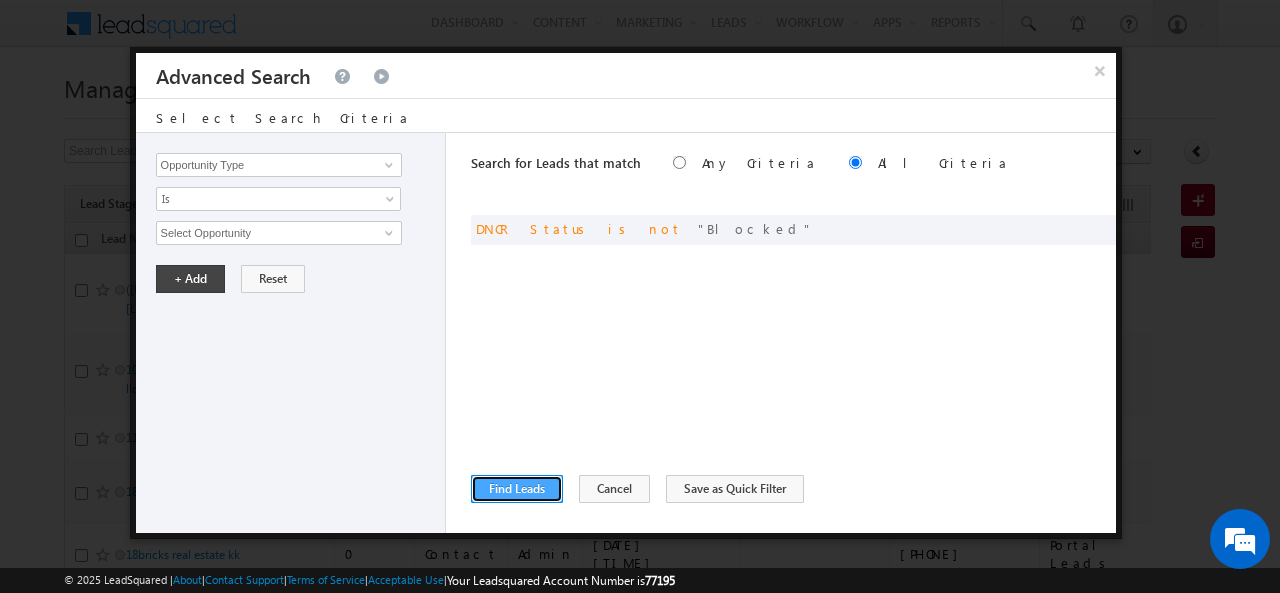 click on "Find Leads" at bounding box center (517, 489) 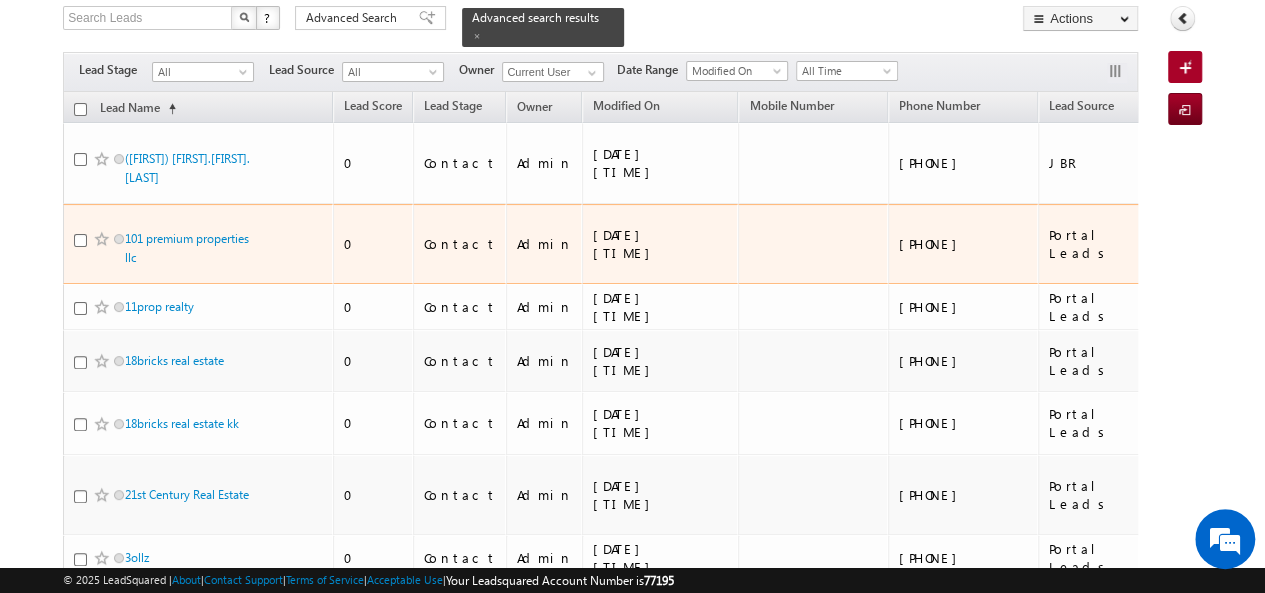 scroll, scrollTop: 134, scrollLeft: 0, axis: vertical 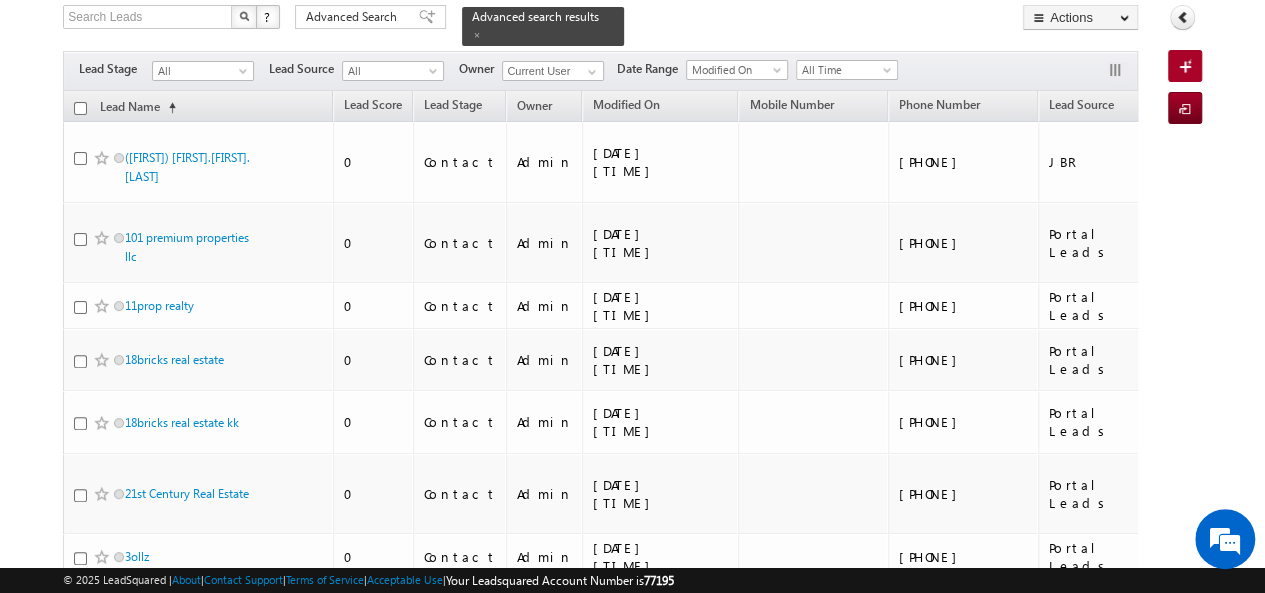click at bounding box center (80, 108) 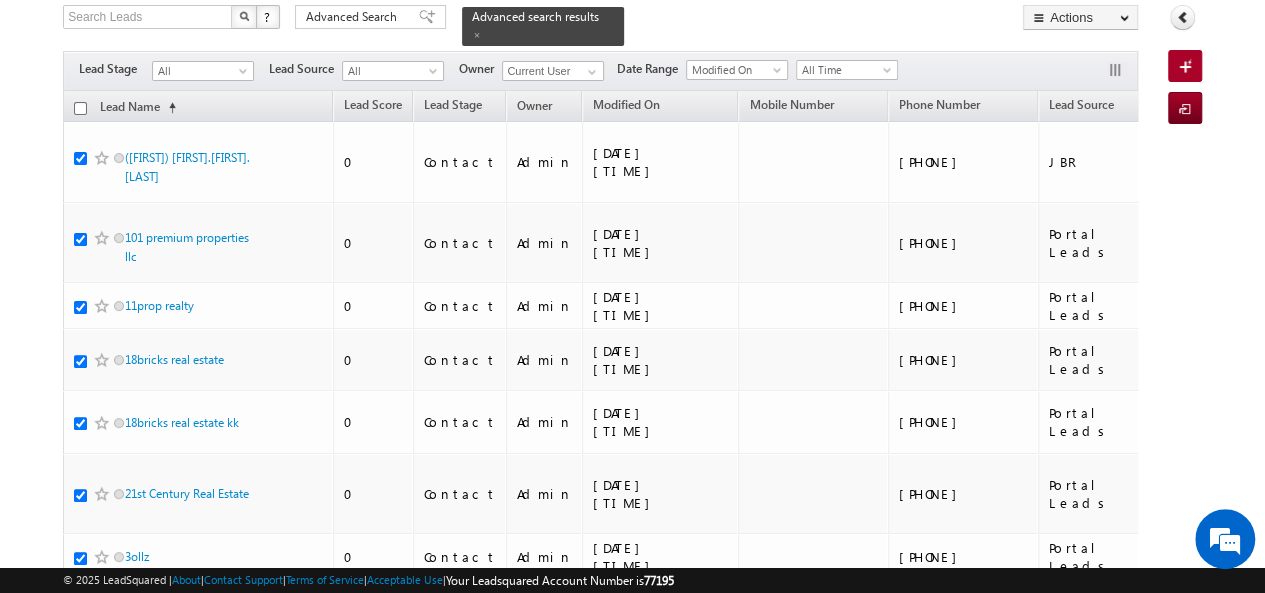 checkbox on "true" 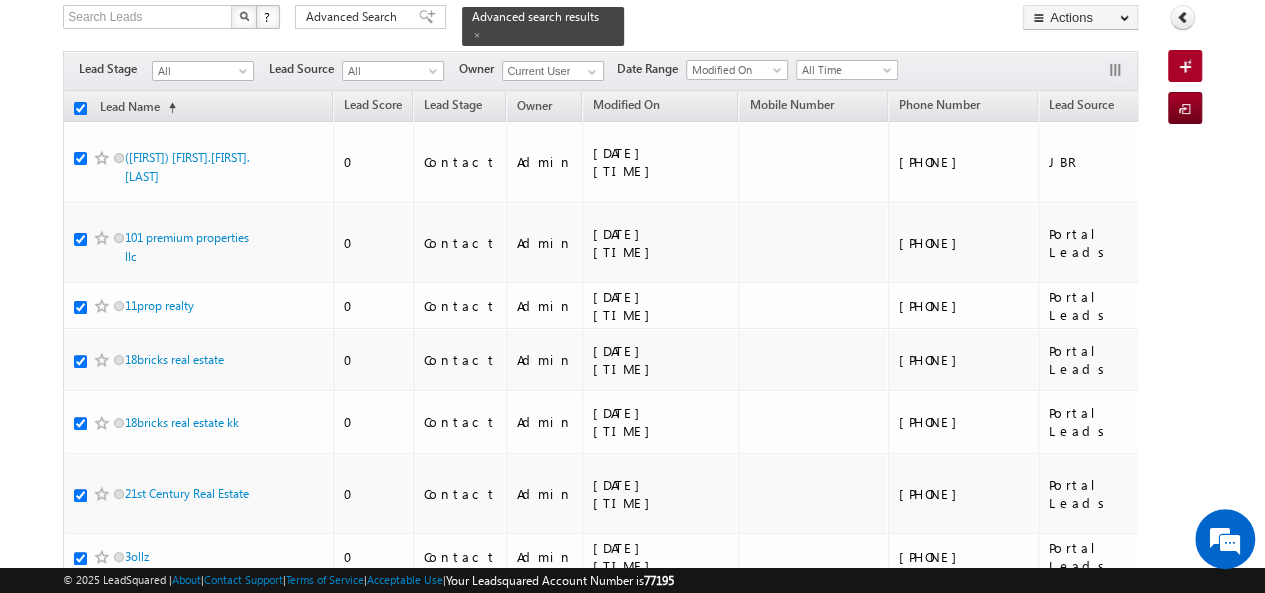 checkbox on "true" 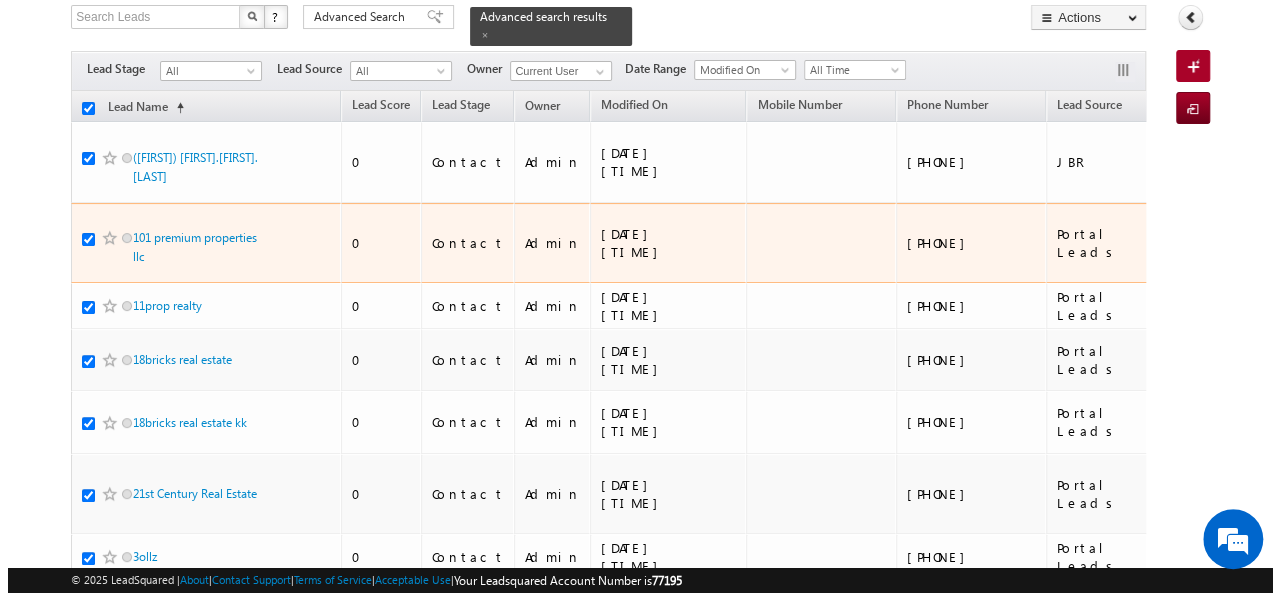 scroll, scrollTop: 0, scrollLeft: 0, axis: both 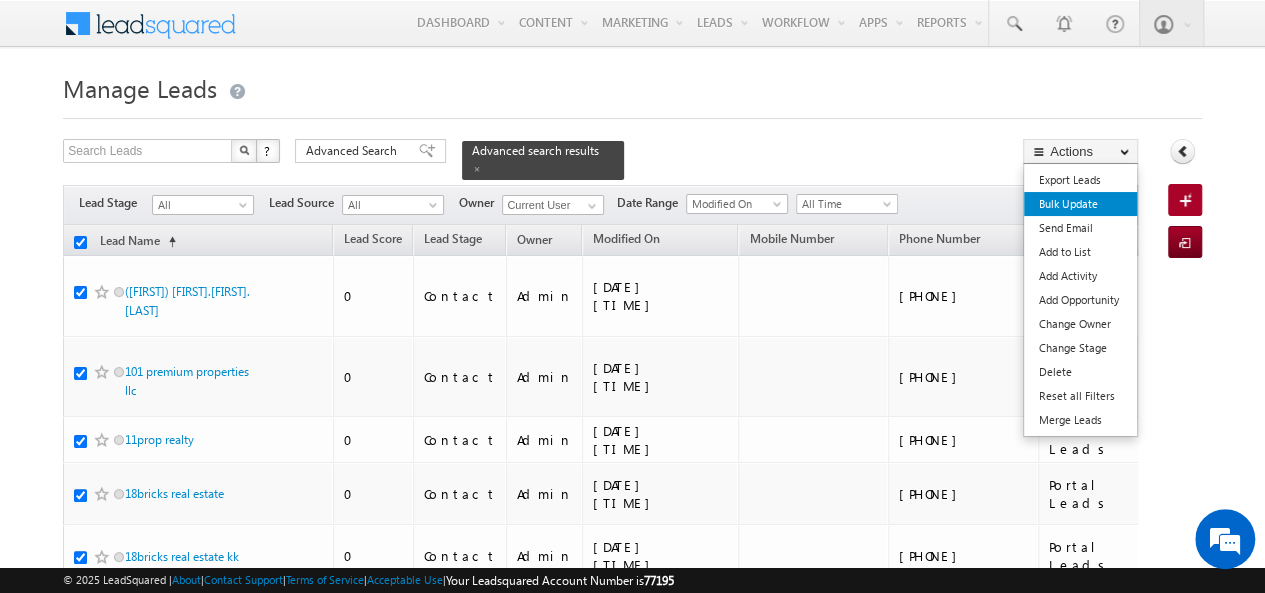 click on "Bulk Update" at bounding box center [1080, 204] 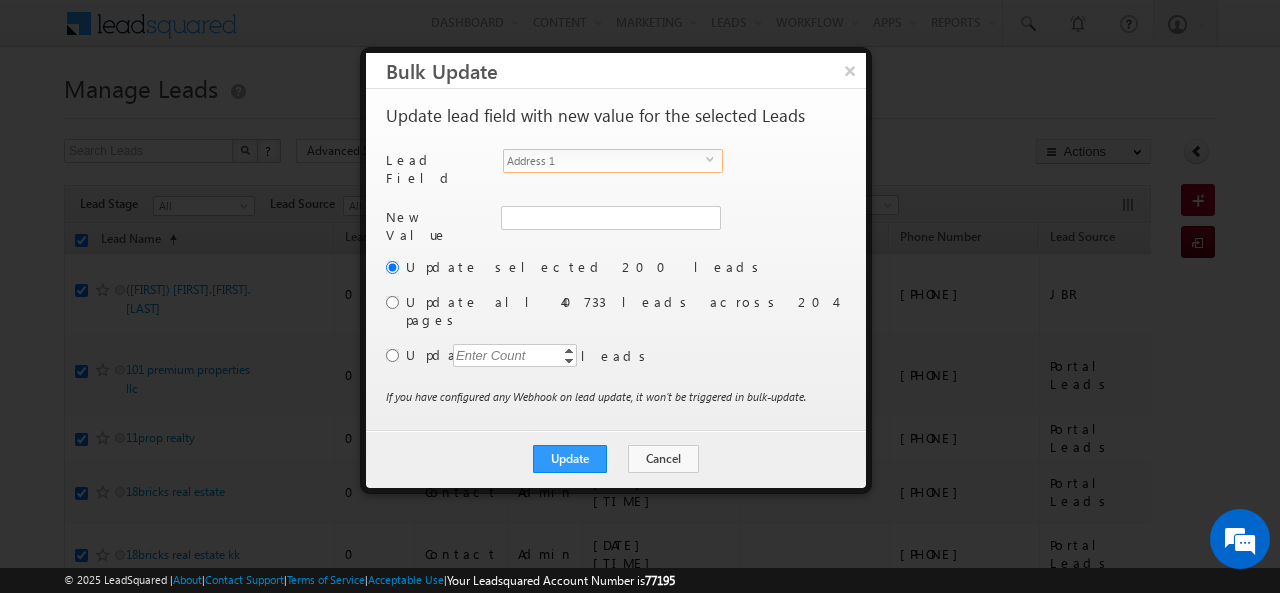 click on "Address 1" at bounding box center [605, 161] 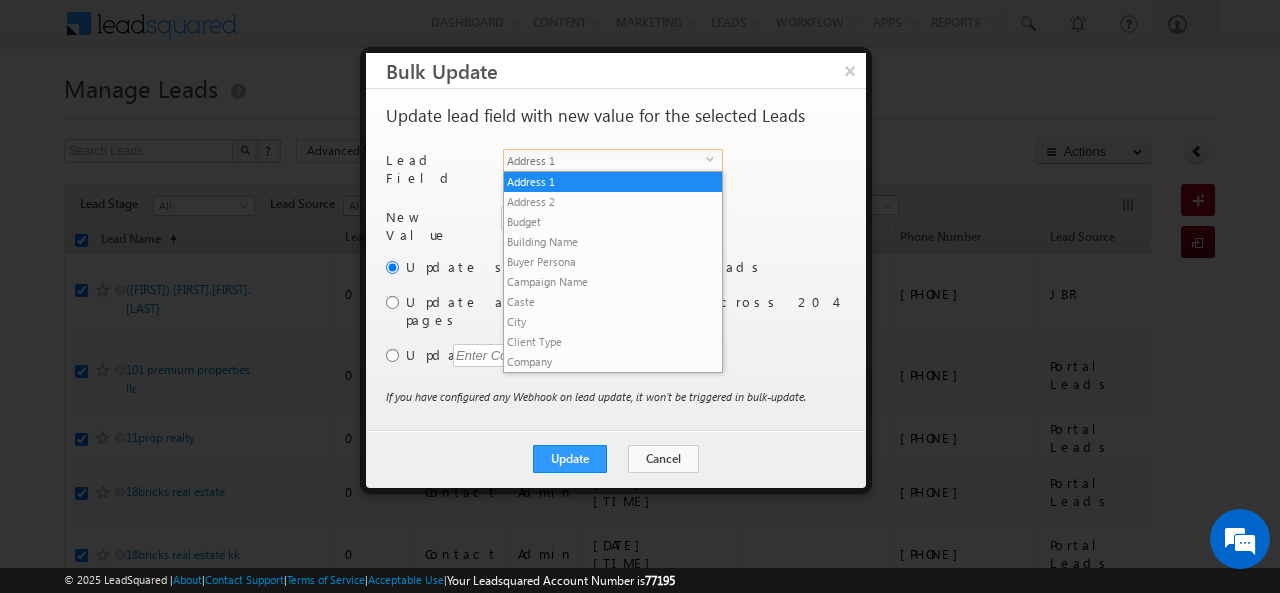 scroll, scrollTop: 761, scrollLeft: 0, axis: vertical 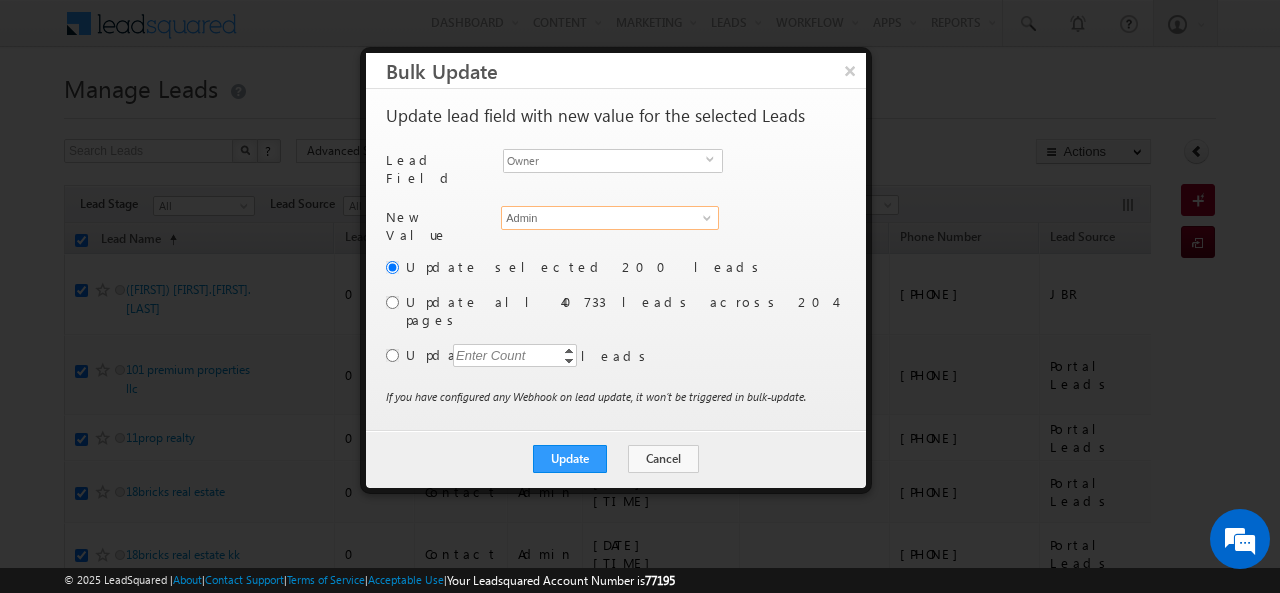 click on "Admin" at bounding box center (610, 218) 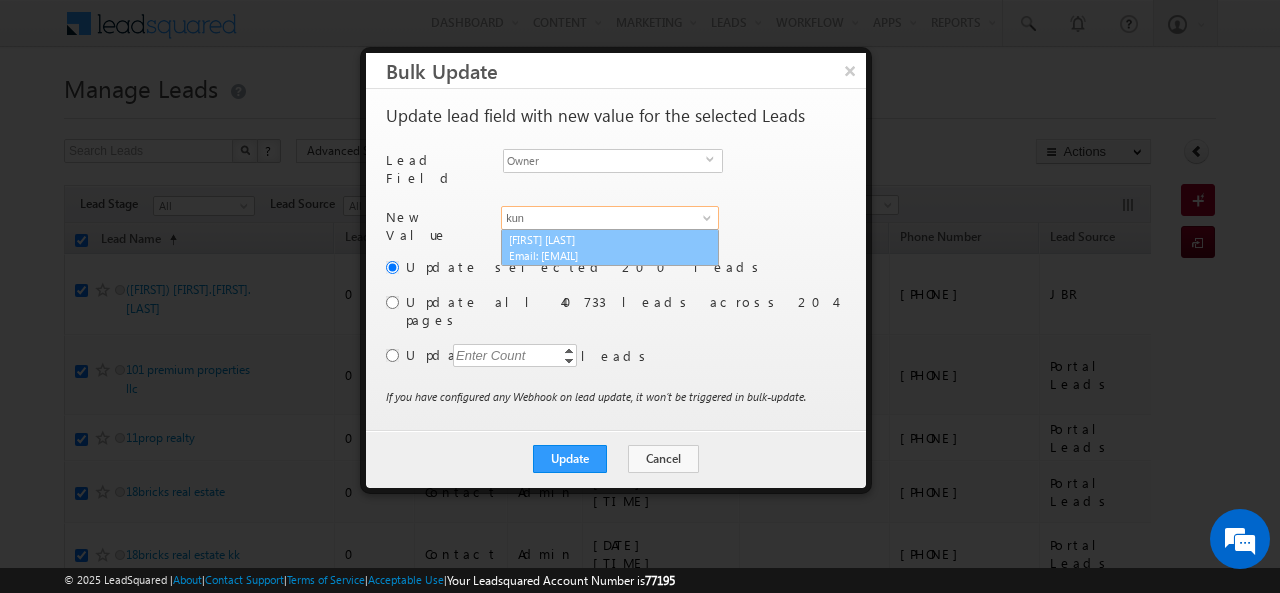 click on "Email: [EMAIL]" at bounding box center (599, 255) 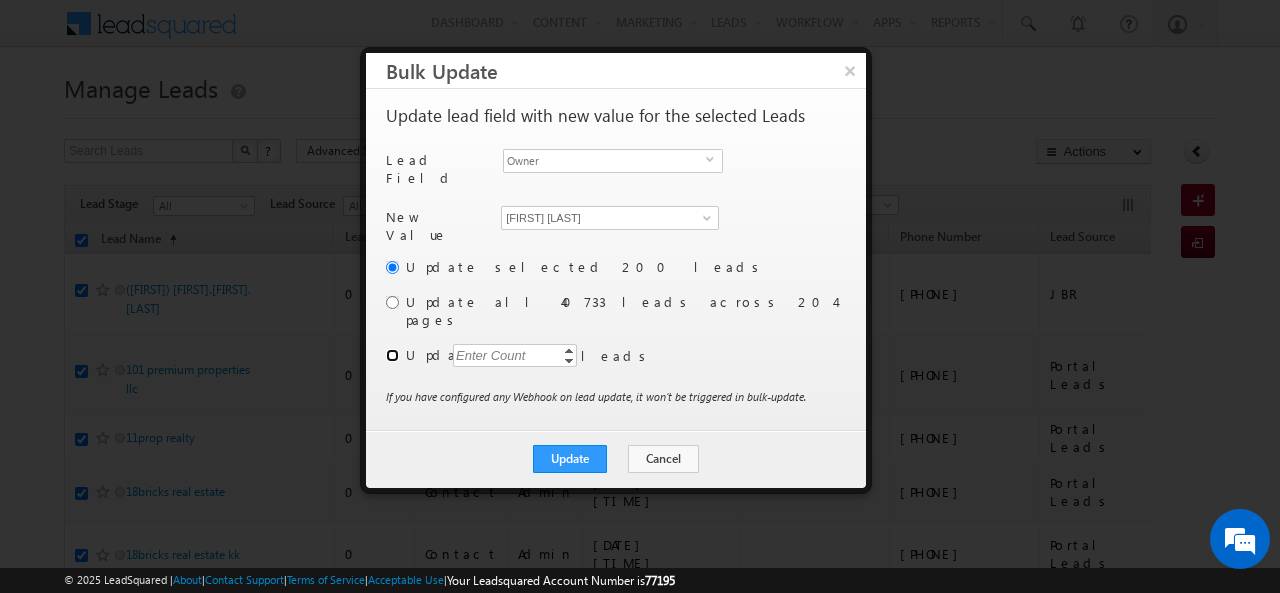 click at bounding box center (392, 355) 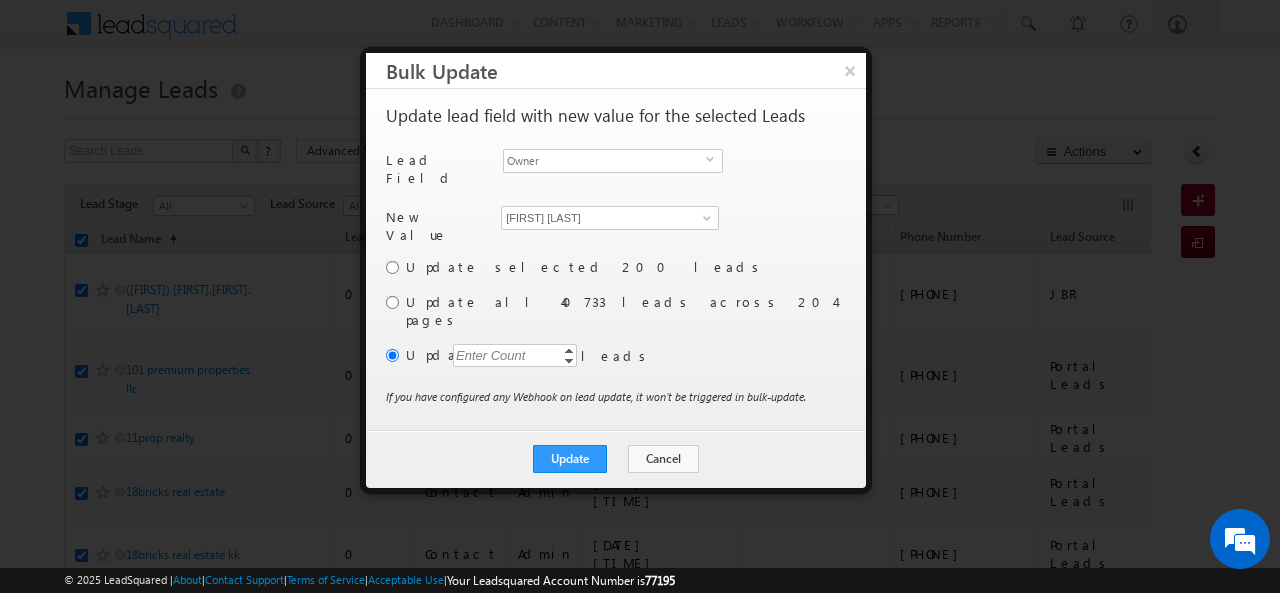 click on "Enter Count" at bounding box center (491, 355) 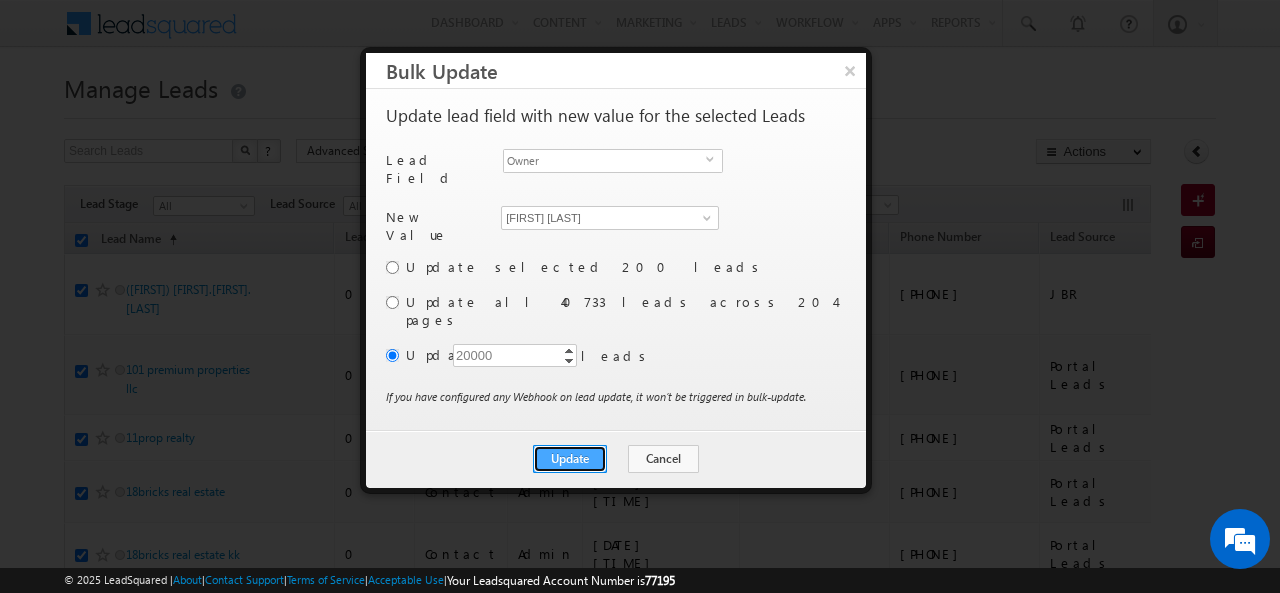 click on "Update" at bounding box center [570, 459] 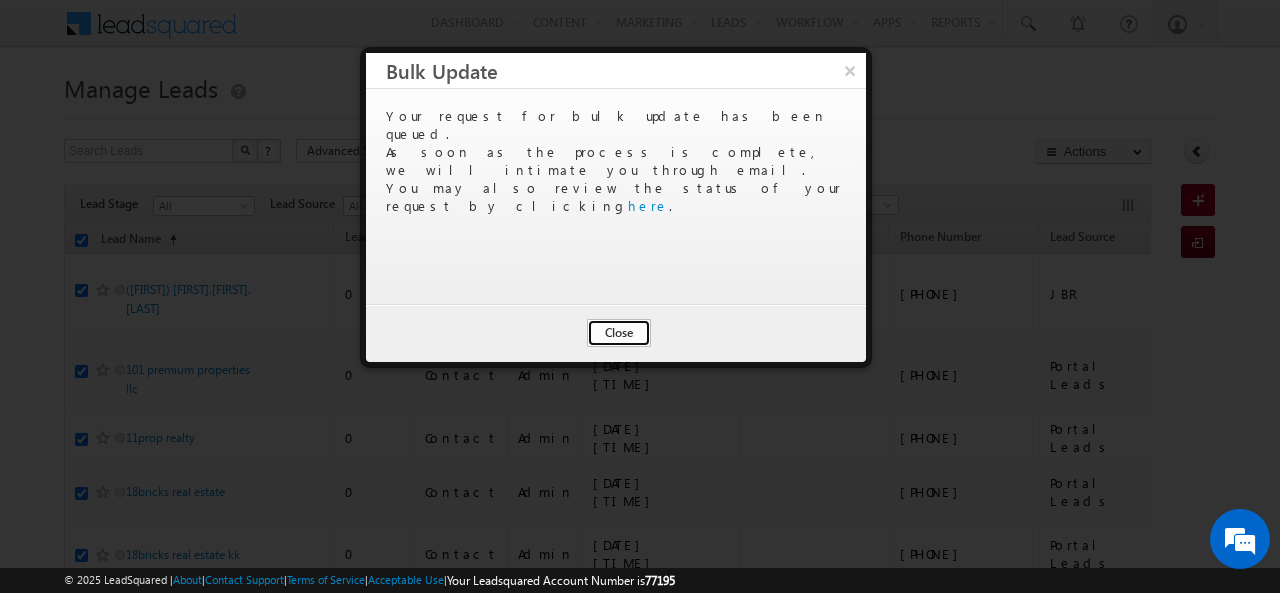 click on "Close" at bounding box center (619, 333) 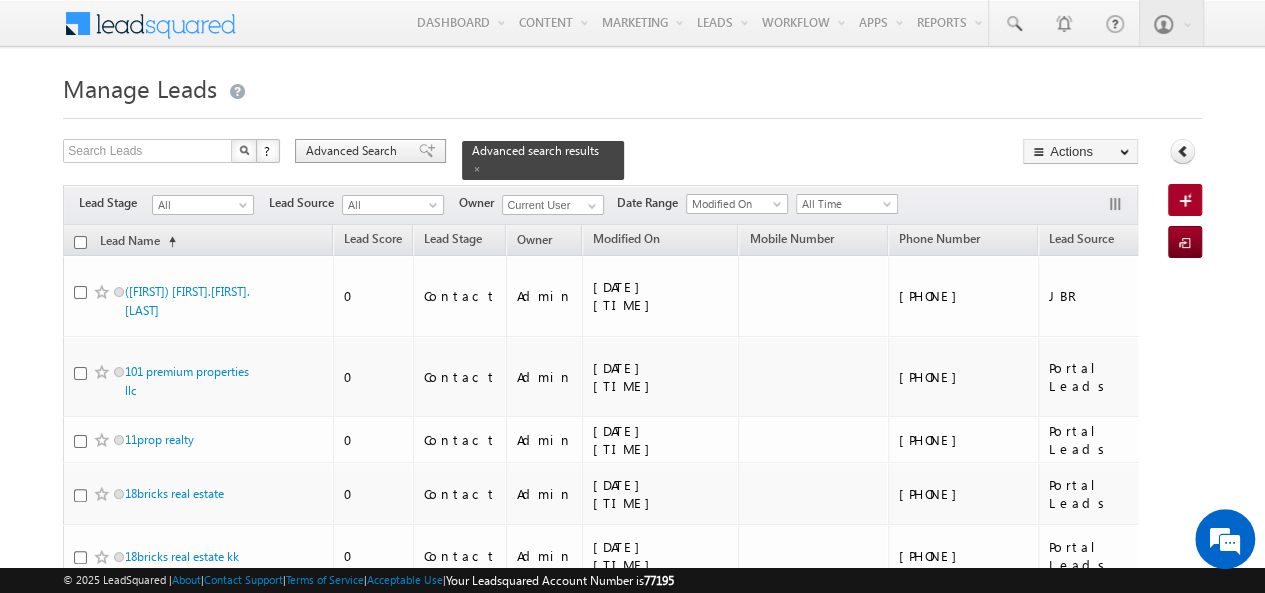click on "Advanced Search" at bounding box center [354, 151] 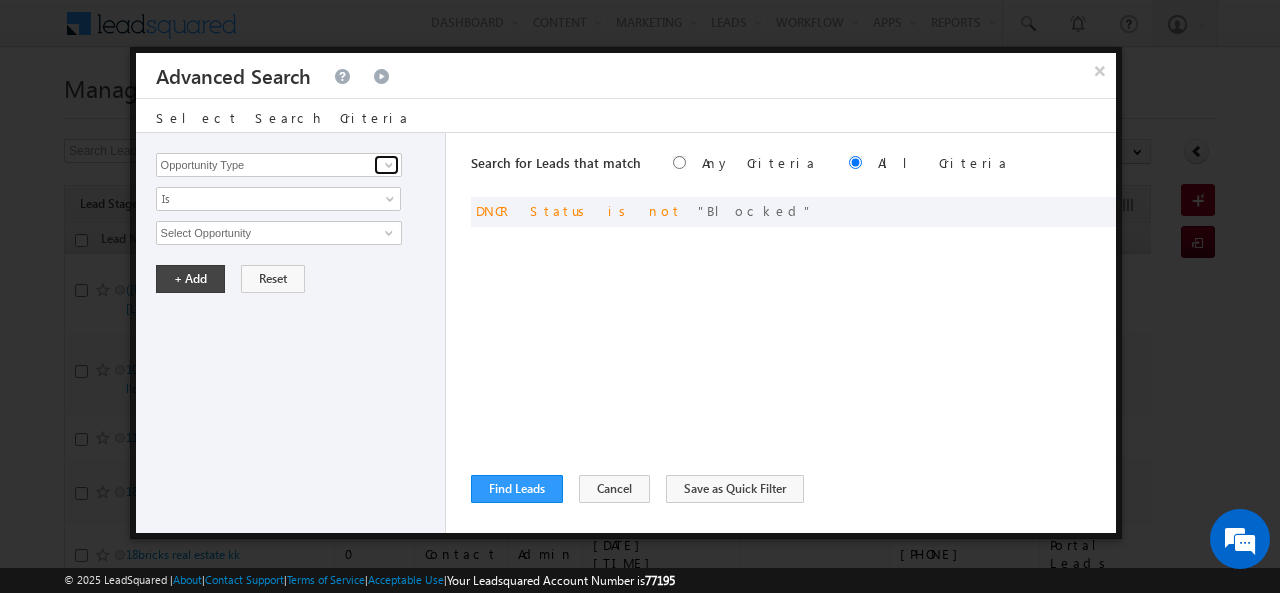click at bounding box center (386, 165) 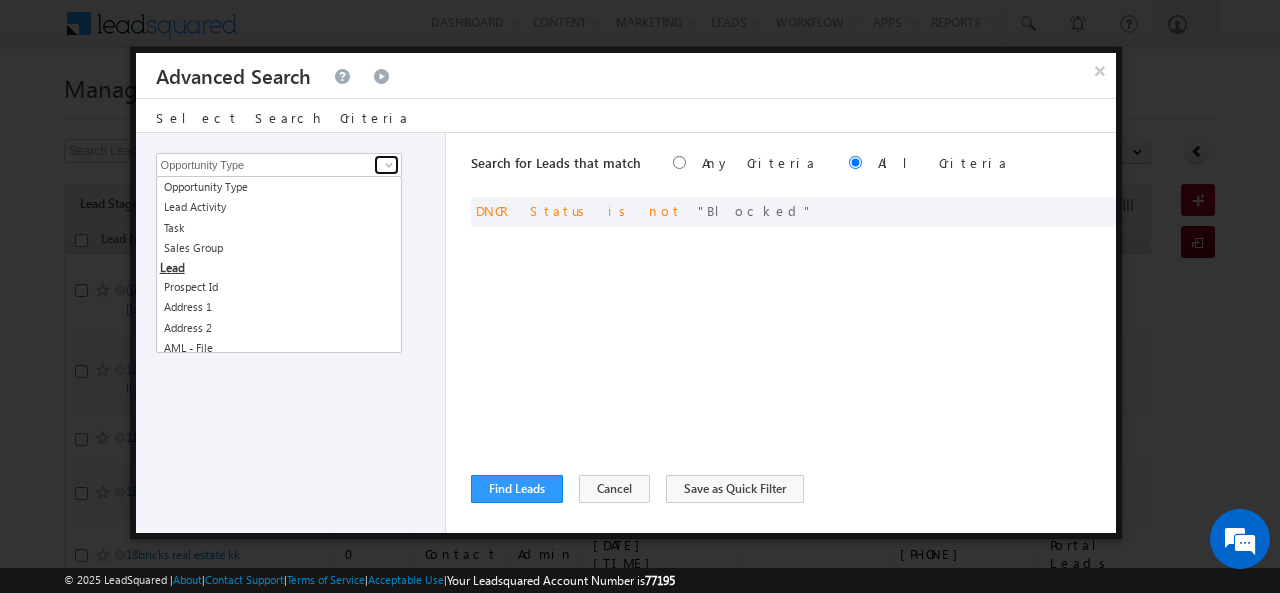 click at bounding box center (386, 165) 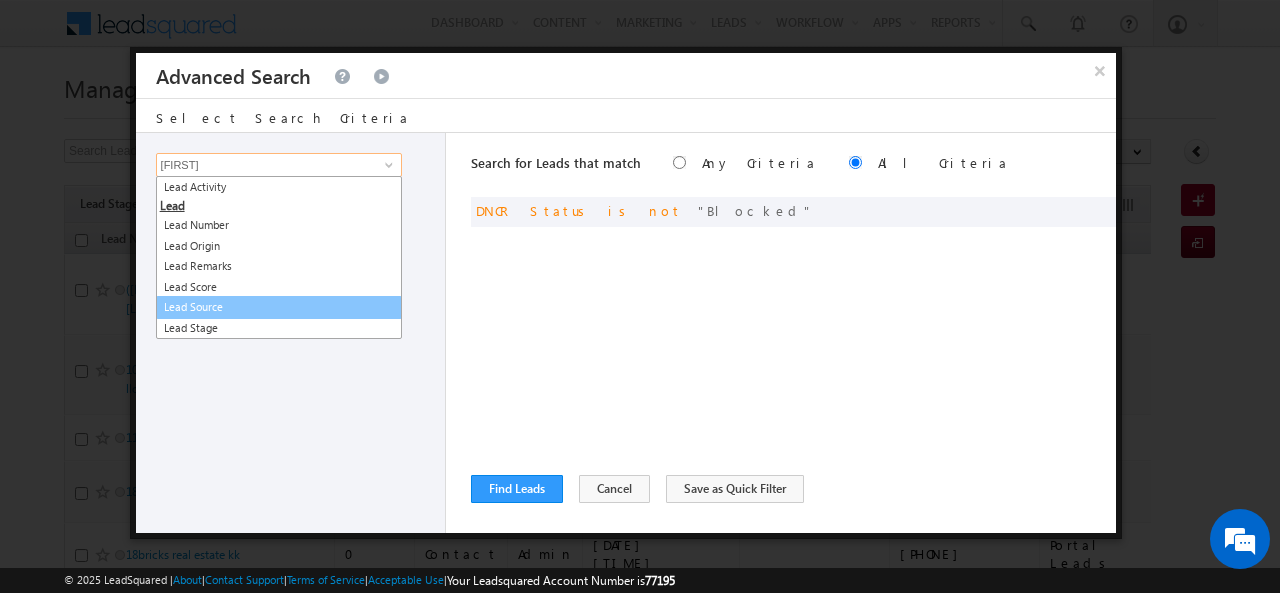 click on "Lead Source" at bounding box center (279, 307) 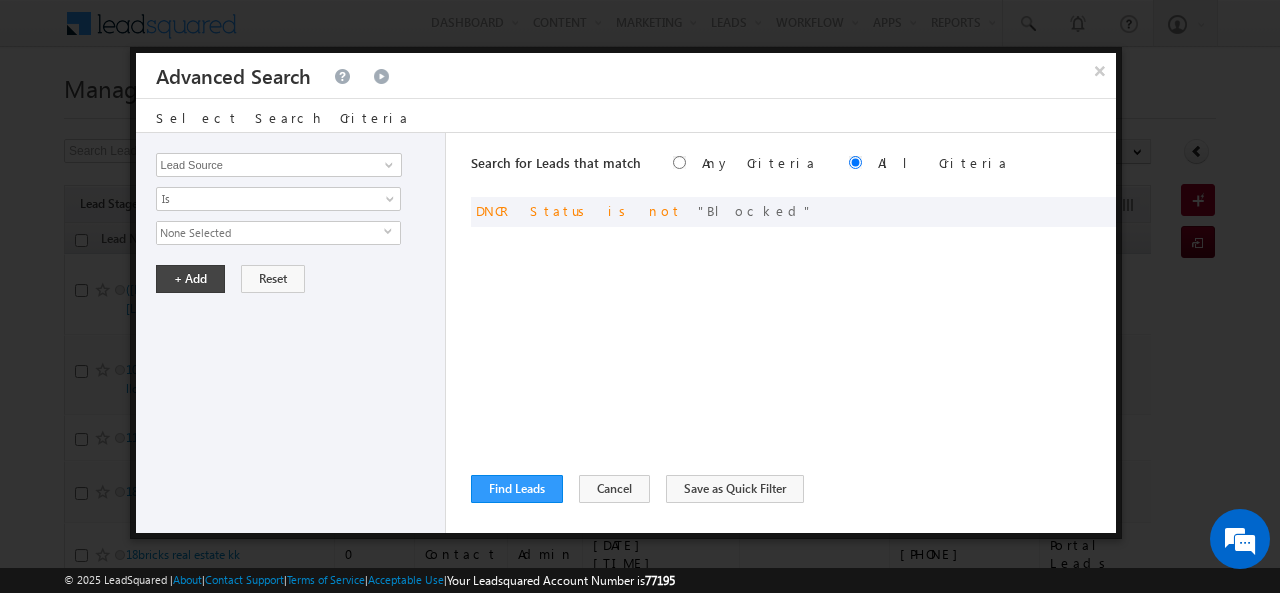 click on "None Selected" at bounding box center (270, 233) 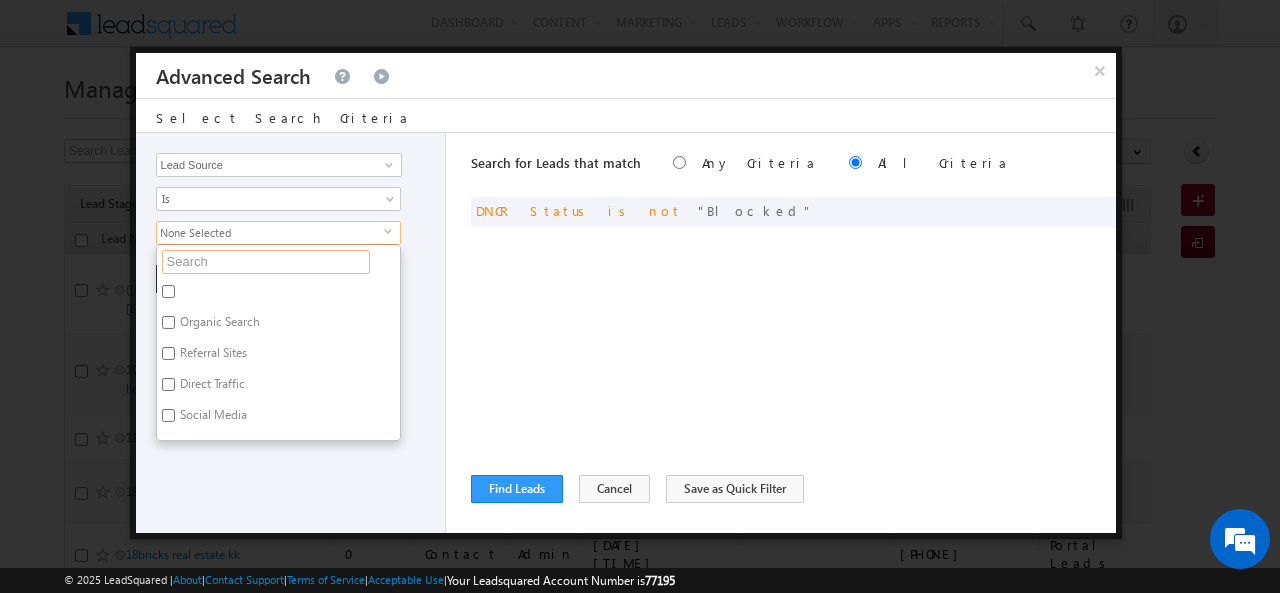 click at bounding box center (266, 262) 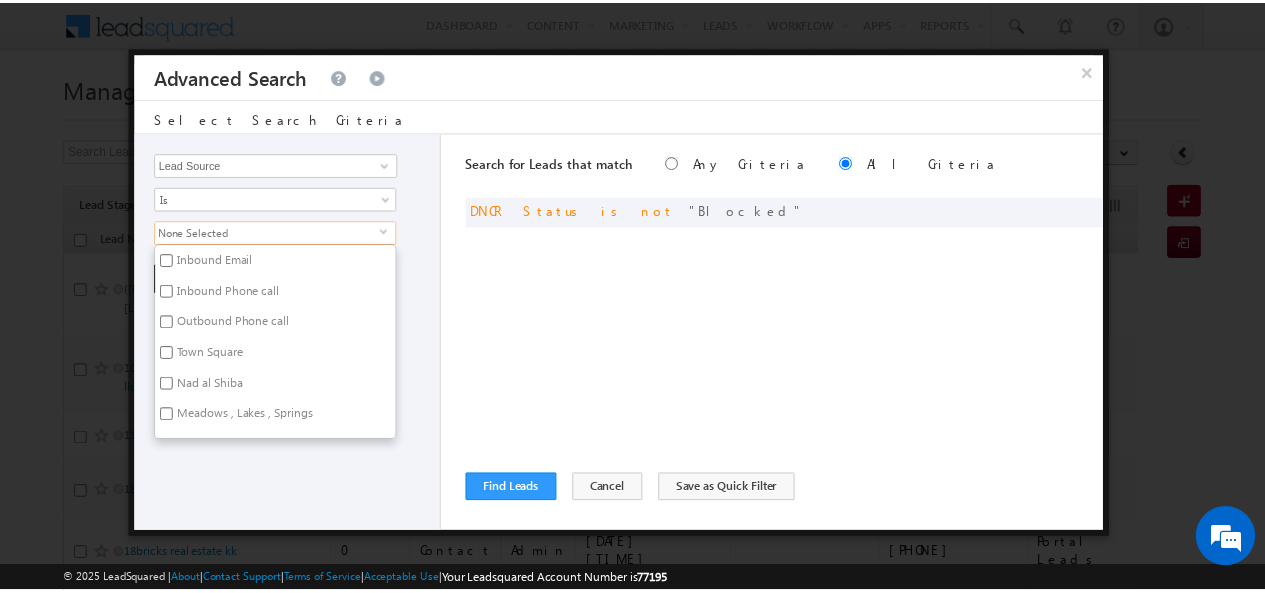 scroll, scrollTop: 0, scrollLeft: 0, axis: both 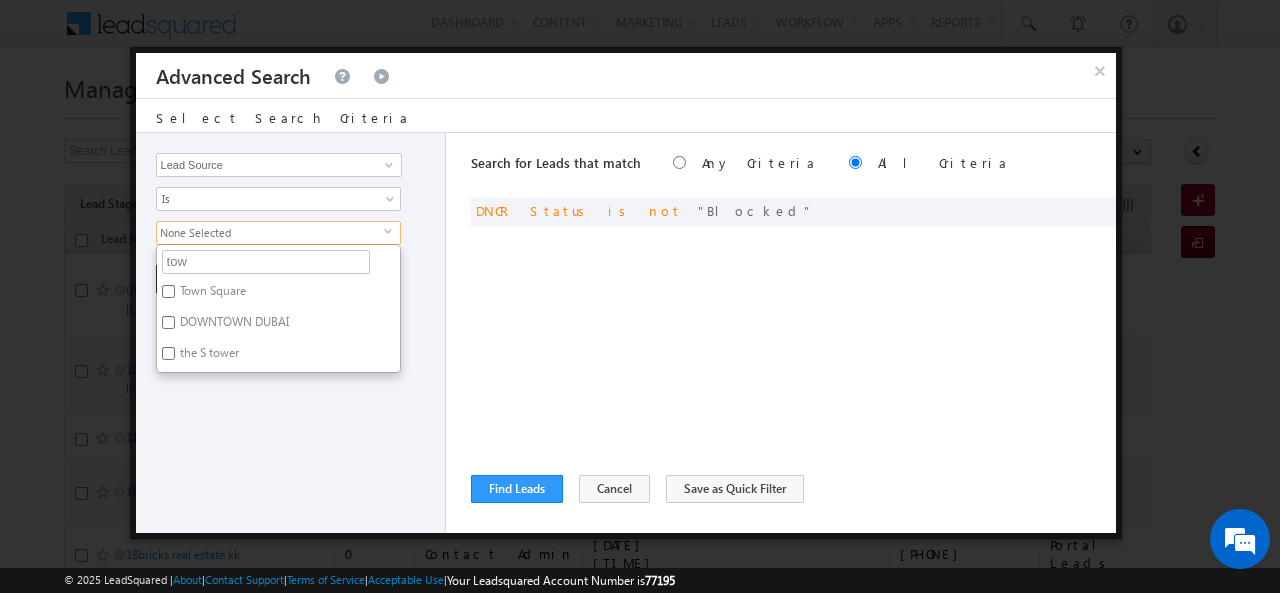 click on "Town Square" at bounding box center [211, 294] 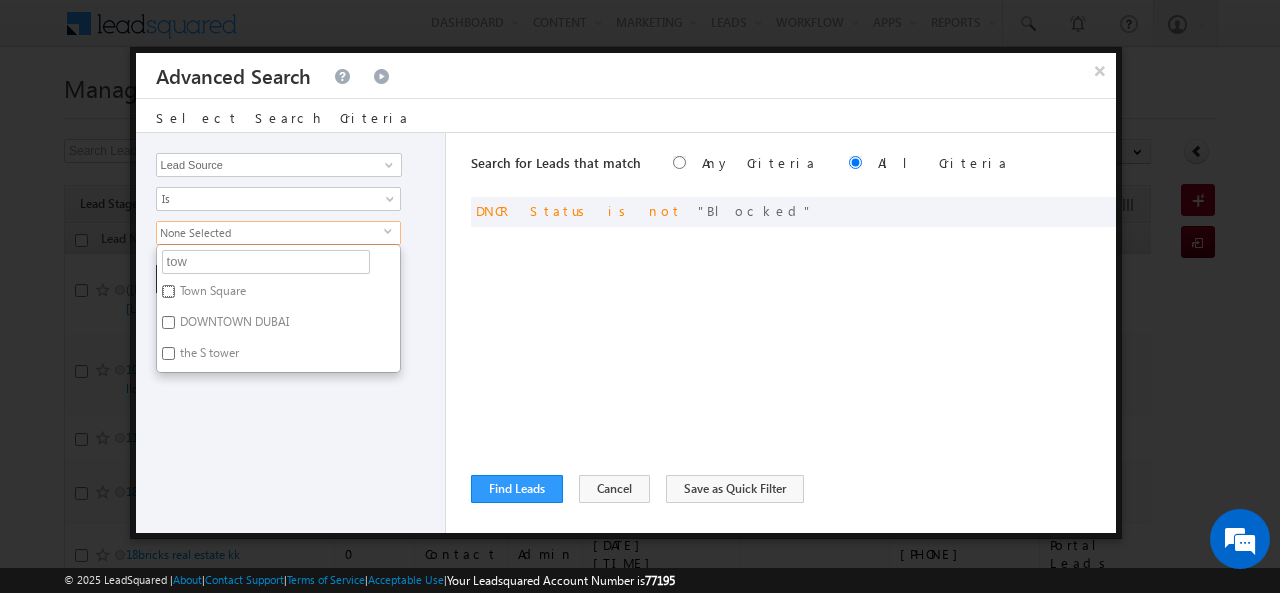 click on "Town Square" at bounding box center [168, 291] 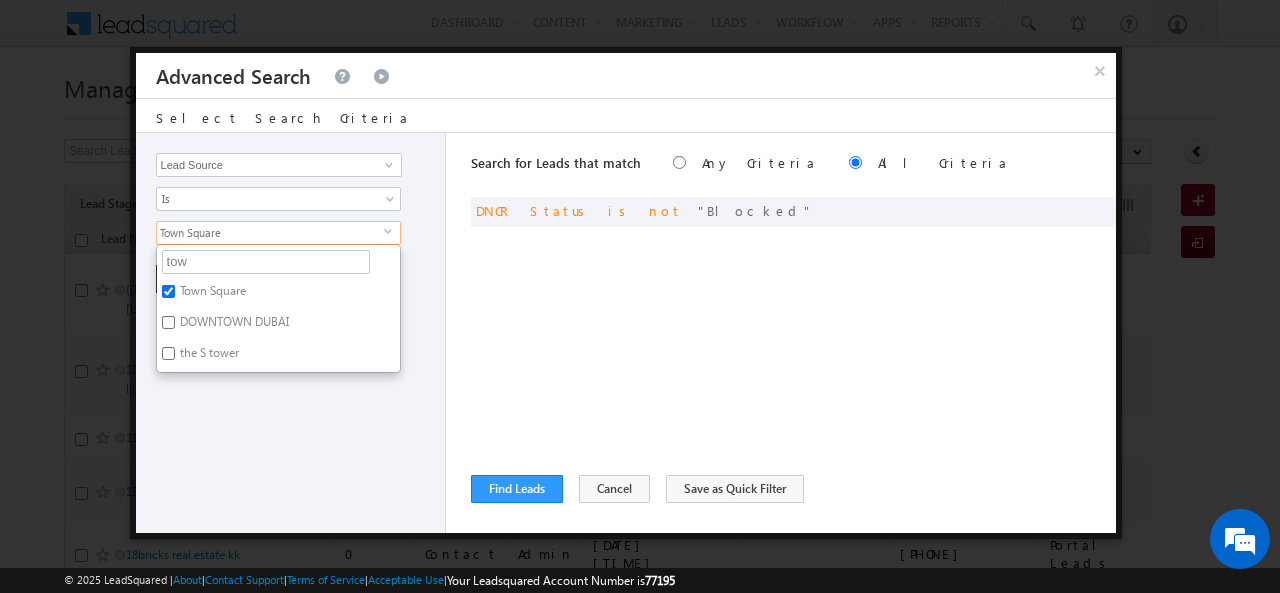 click on "Opportunity Type Lead Activity Task Sales Group  Prospect Id Address 1 Address 2 AML - File Booking Form - File Budget Building Name Buyer Persona Campaign Name Caste City Client Type Company Contact Stage Conversion Referrer URL Country Created By Id Created On Current Opt In Status Customer Type Developer DNCR Status Do Not Call Do Not Email Do Not SMS Do Not Track Do you want to invest in dubai Email Emirate Emirates ID - File Engagement Score Father Name First Name Focus Project Form Name Grade Job Title Last Activity Last Activity Date Last Name Last Opt In Email Sent Date Latitude Lead Number Lead Origin Lead Remarks Lead Score Lead Source Lead Stage Longitude Master Project meet your team Date Meeting Done Date  Meeting Location Mobile Number Modified By Id Modified On Nationality Not Picked counter Notes Opt In Date Opt In Details Order Value Owner Passport - File Phone Number Plot Area Possession Procedure Name Project Project Name Project Suggested Qualify follow up" at bounding box center [291, 333] 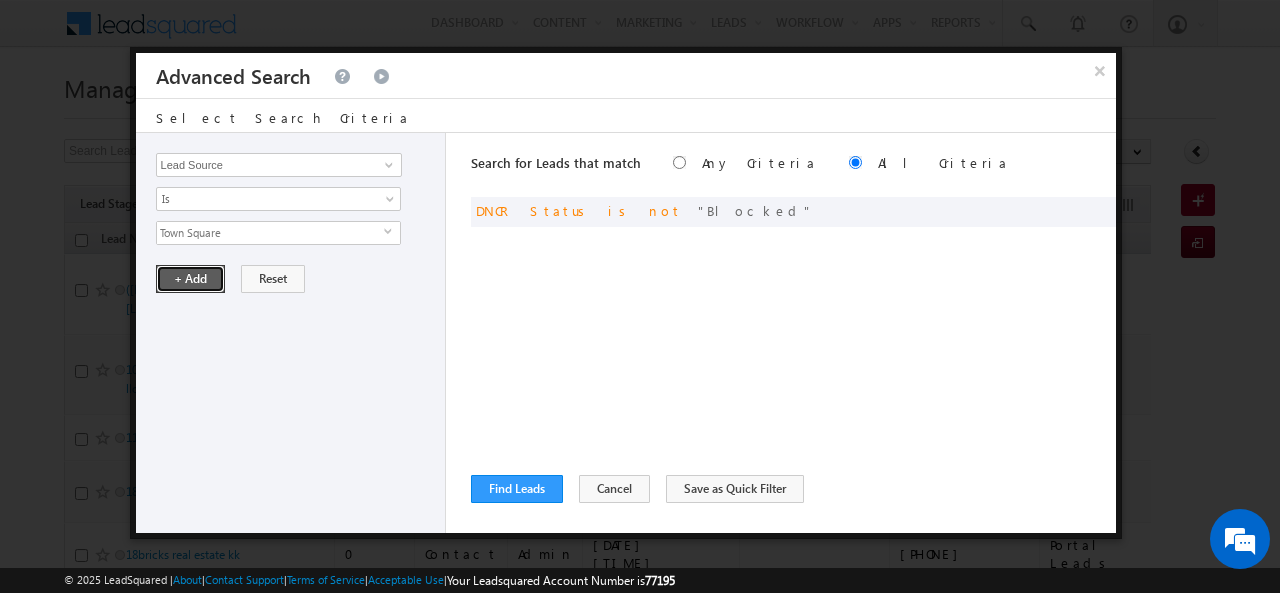 click on "+ Add" at bounding box center (190, 279) 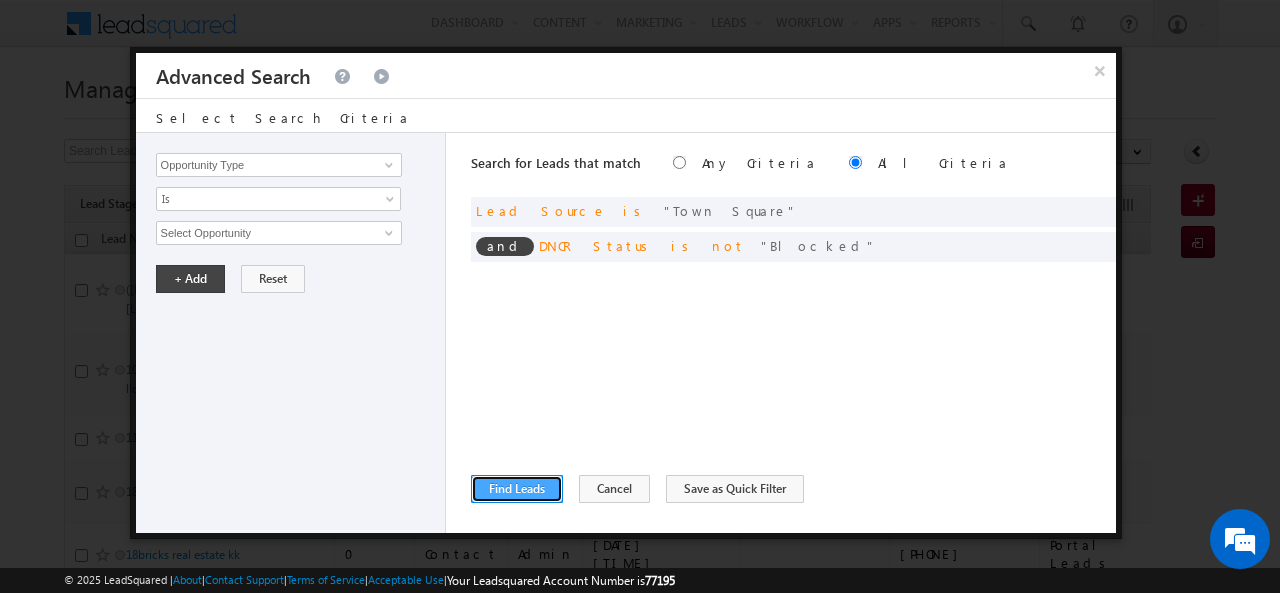 click on "Find Leads" at bounding box center [517, 489] 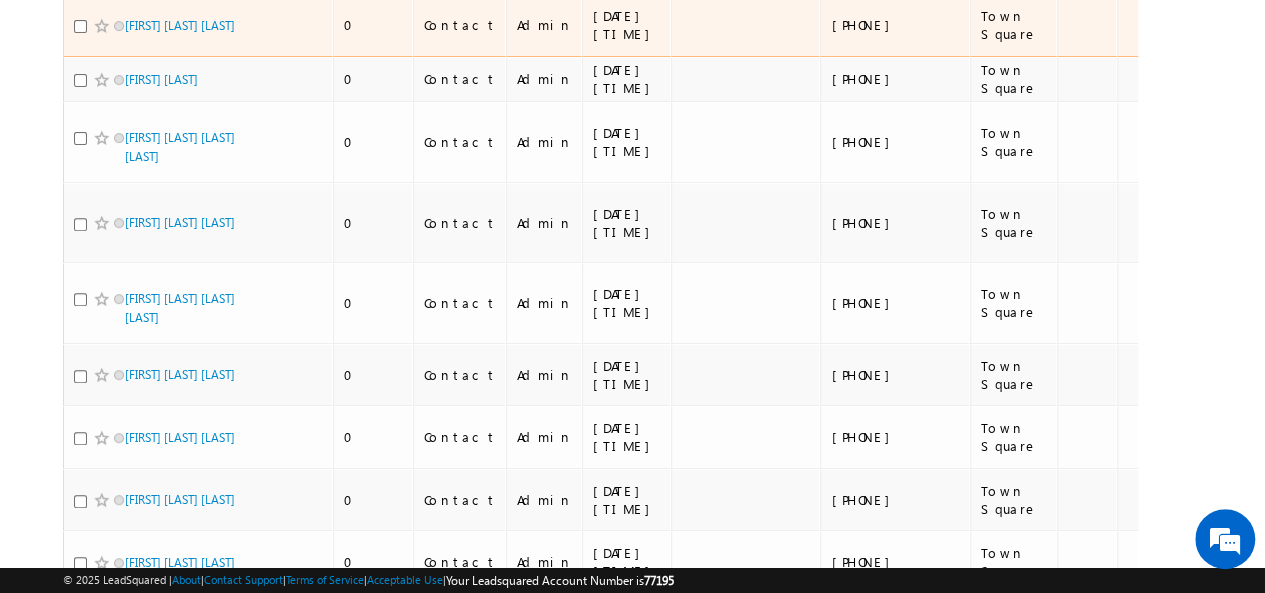 scroll, scrollTop: 0, scrollLeft: 0, axis: both 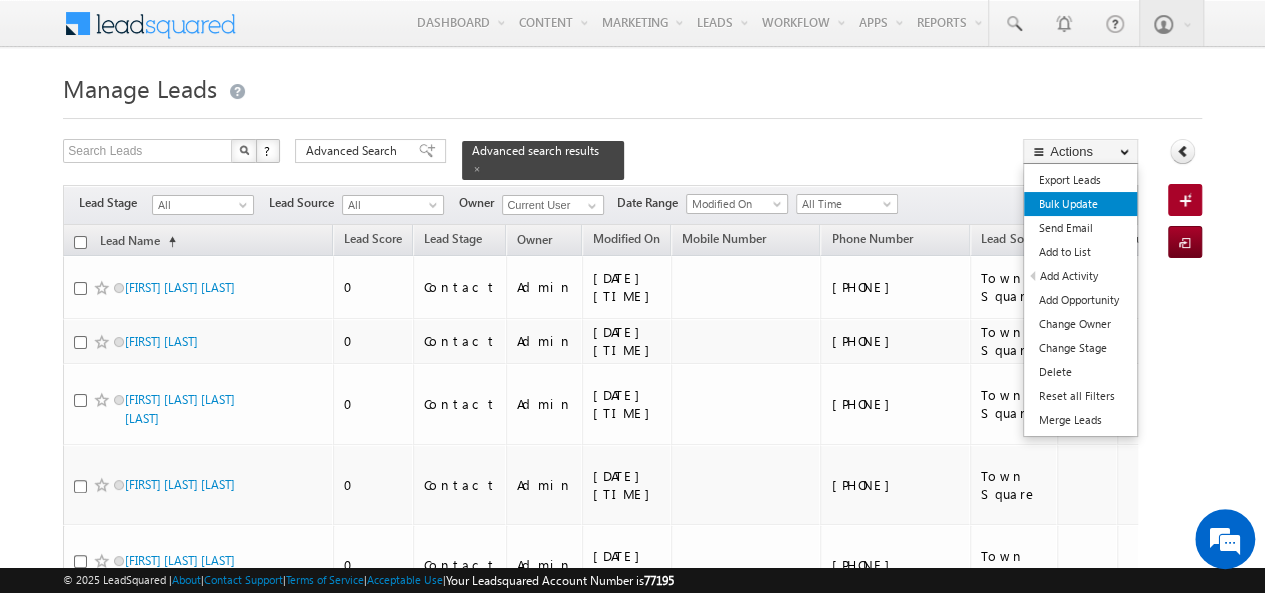 click on "Bulk Update" at bounding box center [1080, 204] 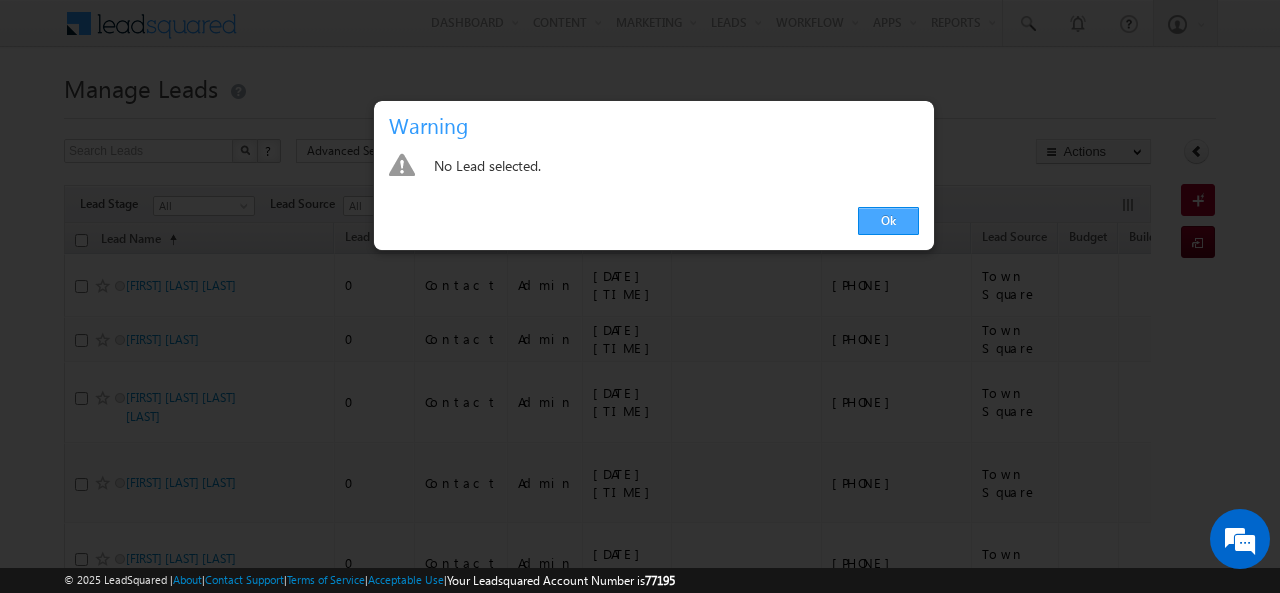click on "Ok" at bounding box center [888, 221] 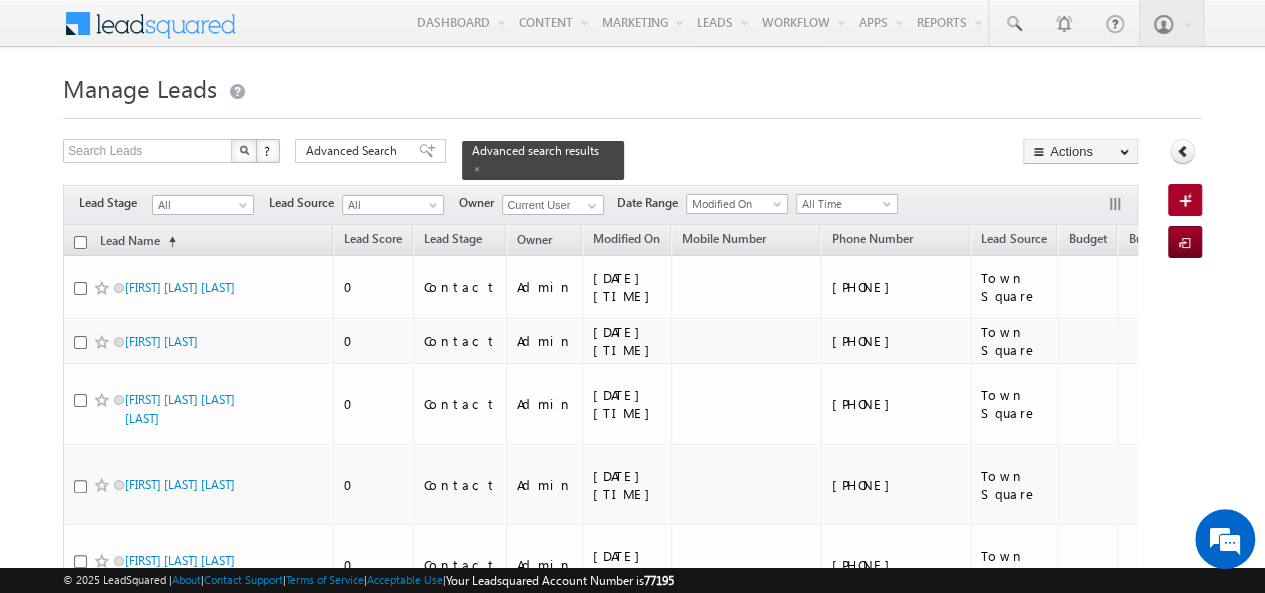 click at bounding box center (80, 242) 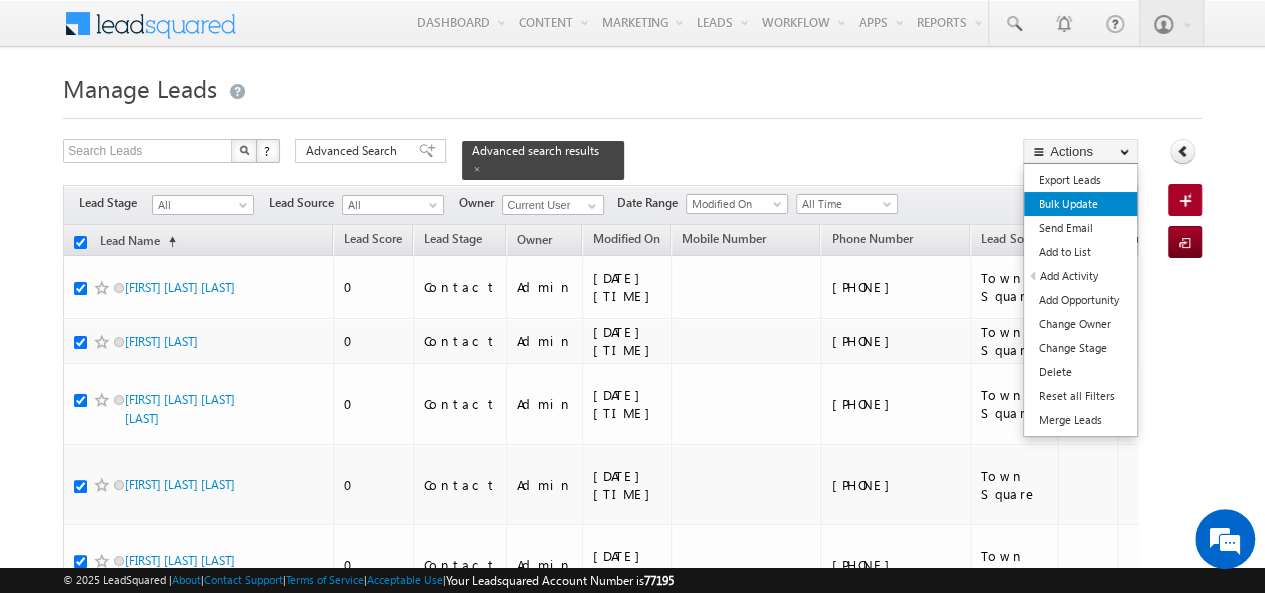 click on "Bulk Update" at bounding box center (1080, 204) 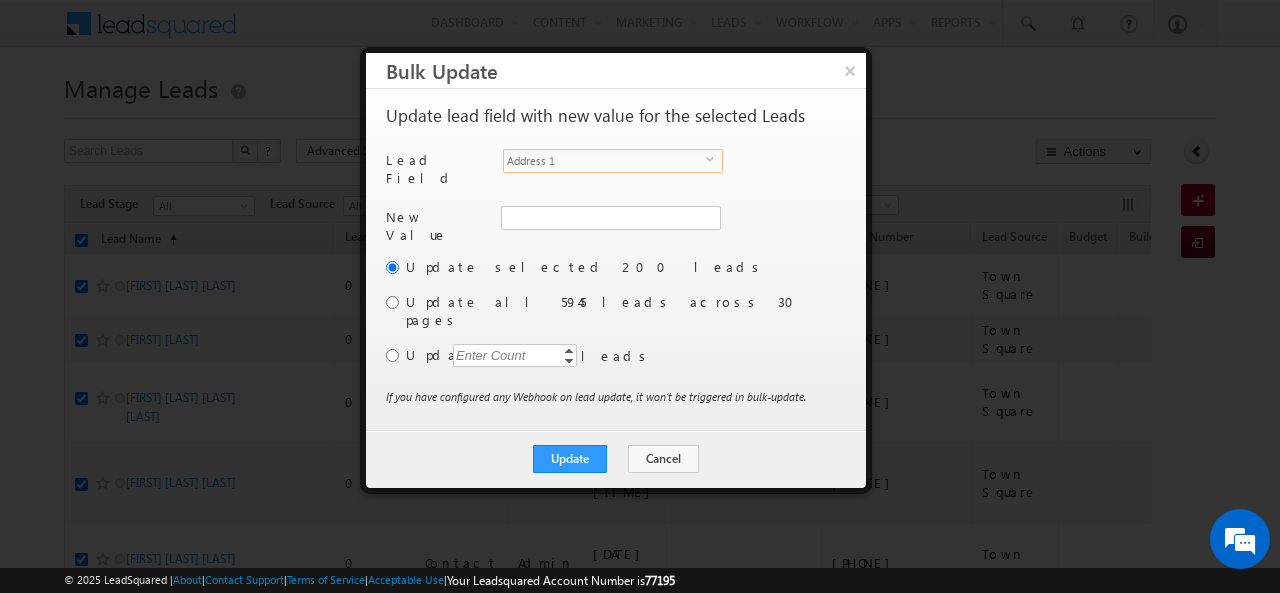 click on "select" at bounding box center [714, 159] 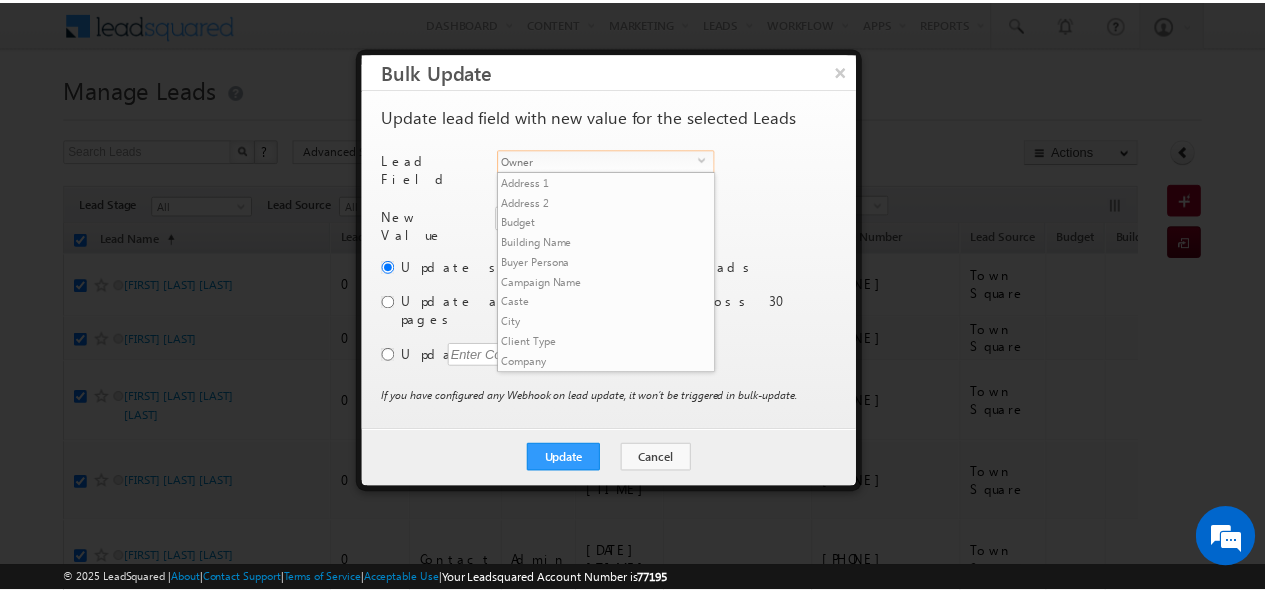 scroll, scrollTop: 761, scrollLeft: 0, axis: vertical 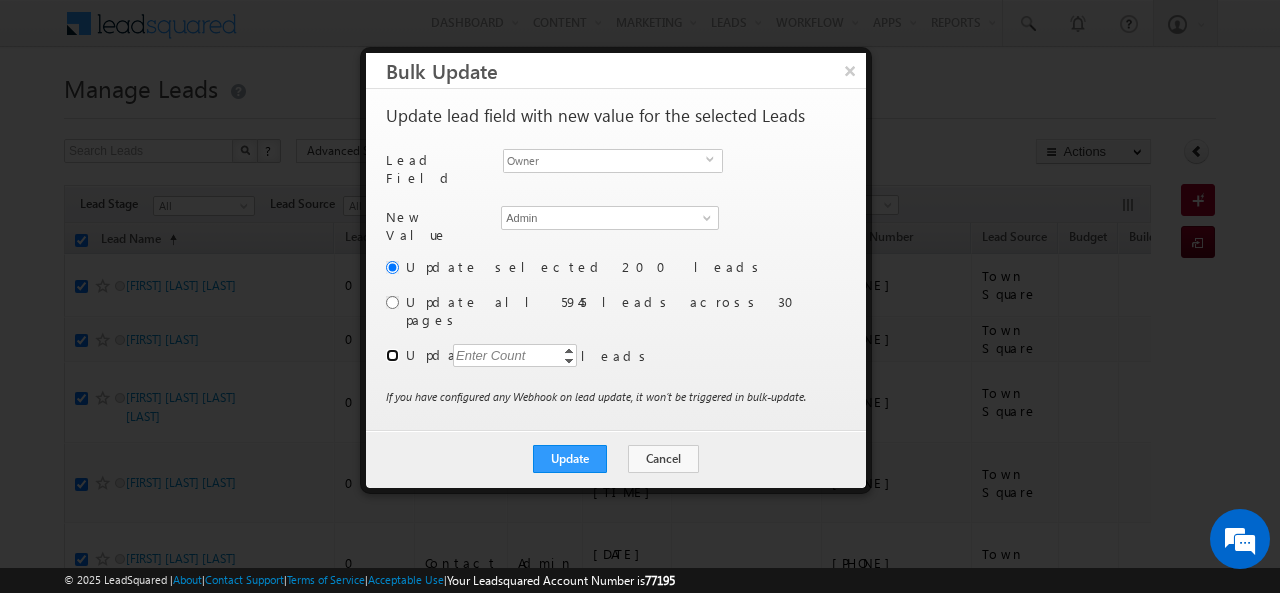 click at bounding box center (392, 355) 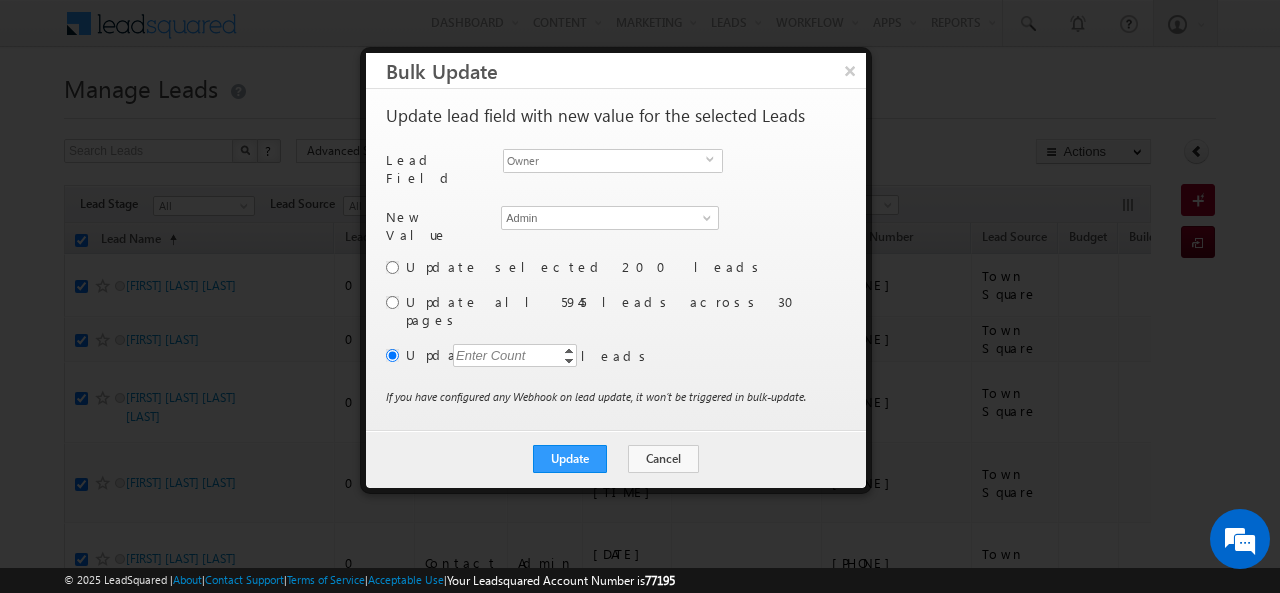 click on "Enter Count" at bounding box center (491, 355) 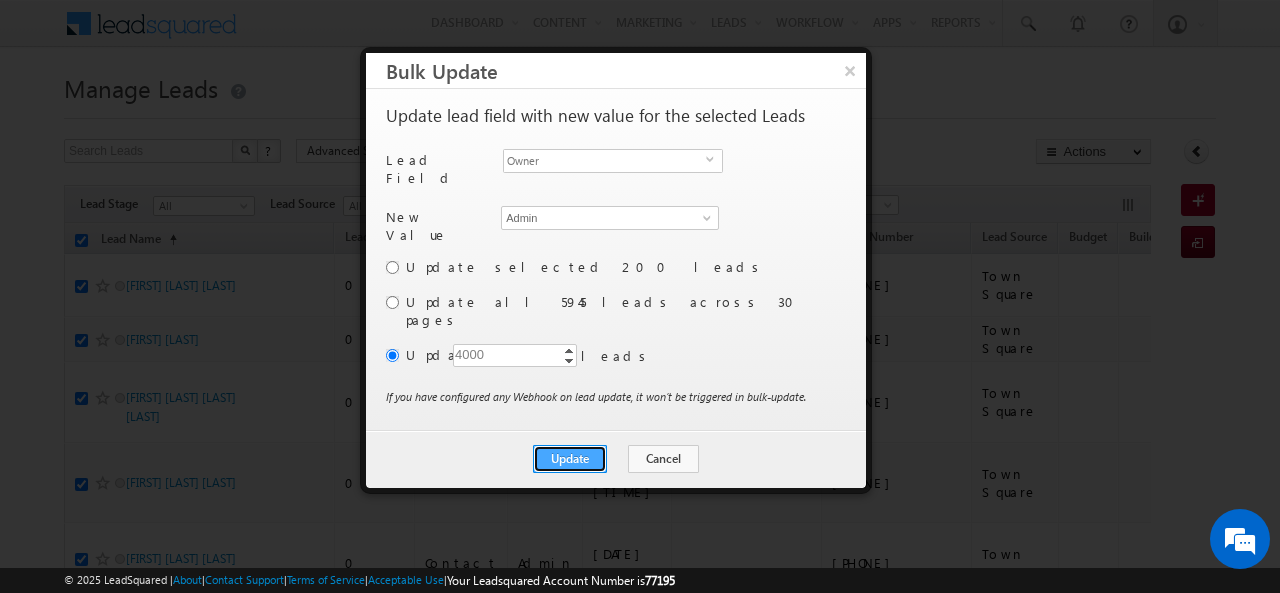 click on "Update" at bounding box center (570, 459) 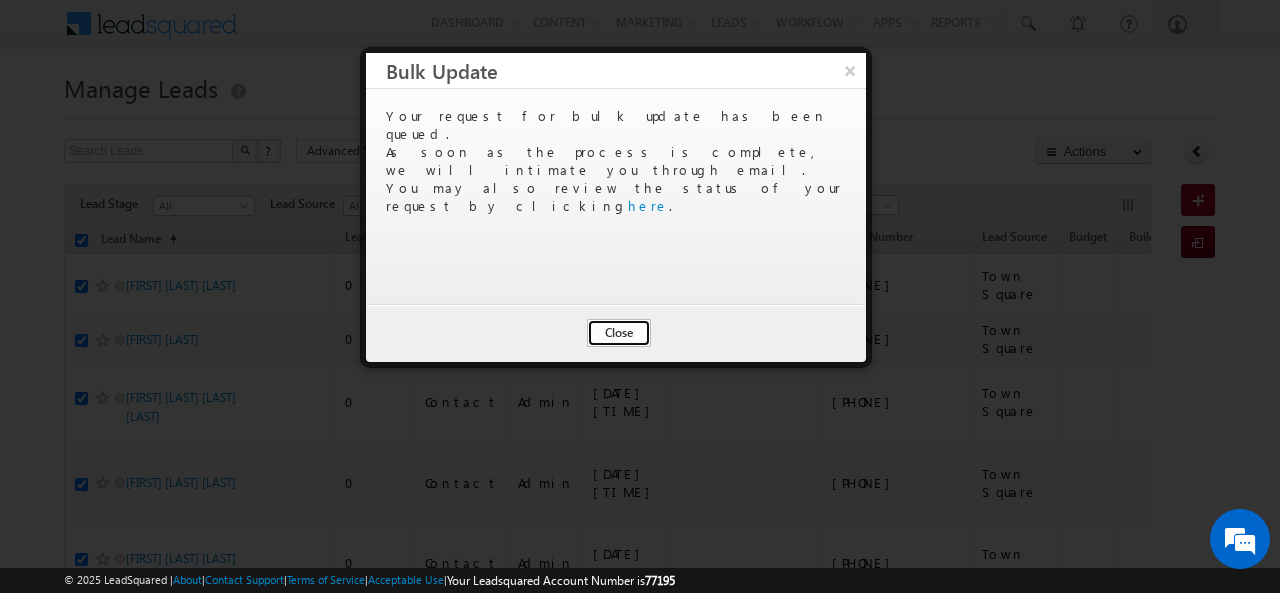 click on "Close" at bounding box center [619, 333] 